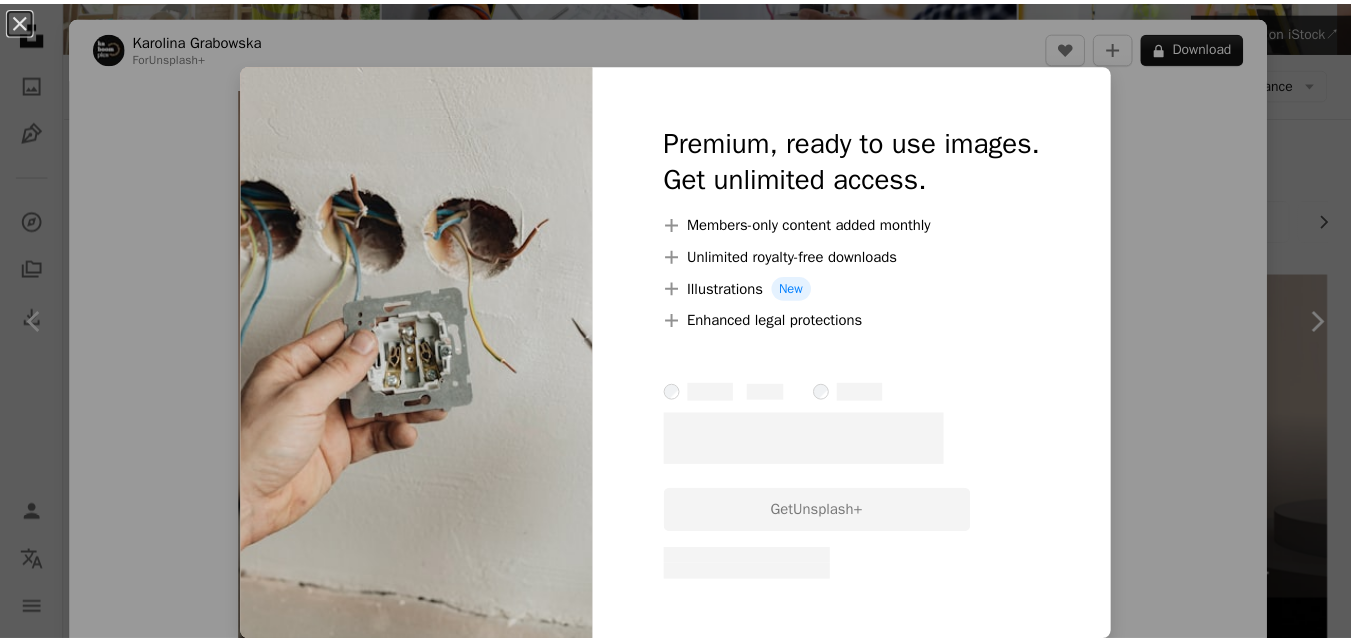 scroll, scrollTop: 225, scrollLeft: 0, axis: vertical 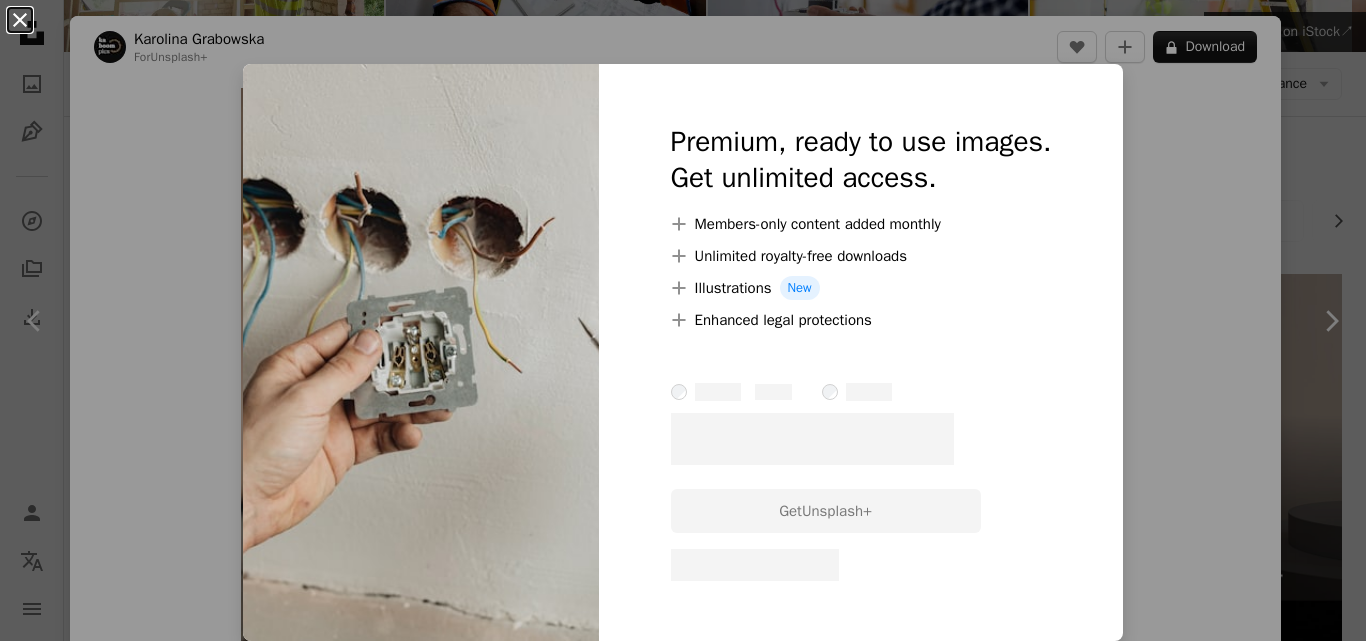 click on "An X shape" at bounding box center (20, 20) 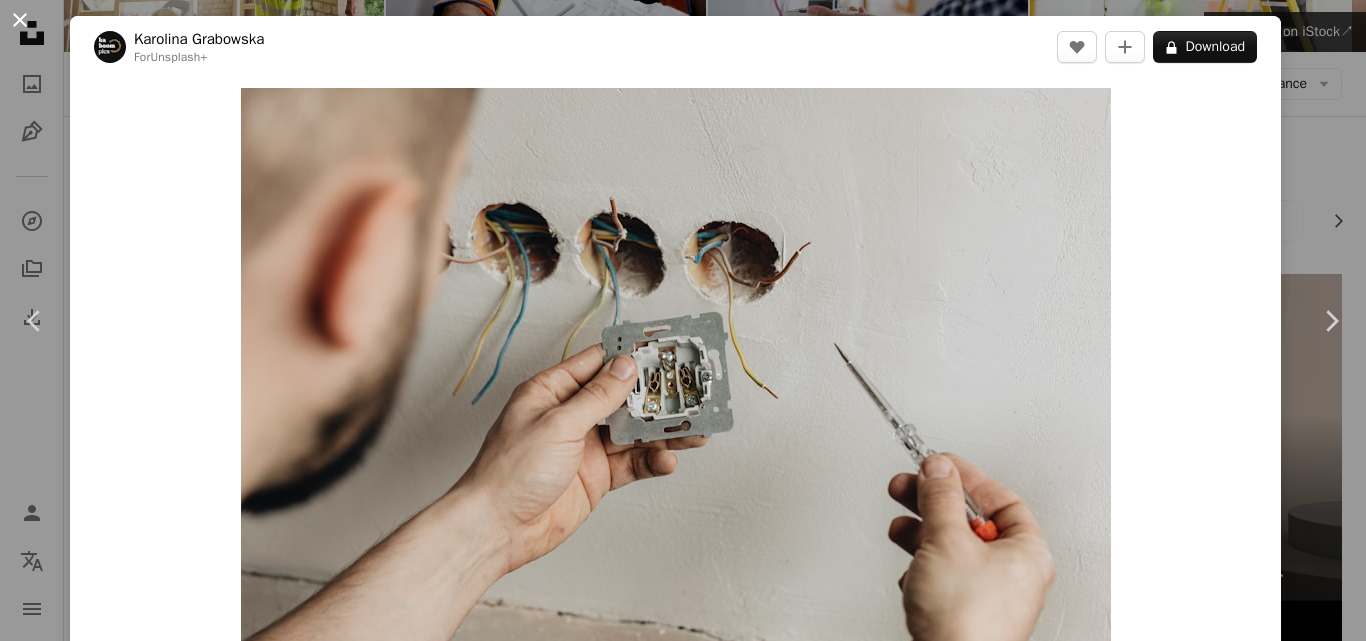 click on "An X shape" at bounding box center [20, 20] 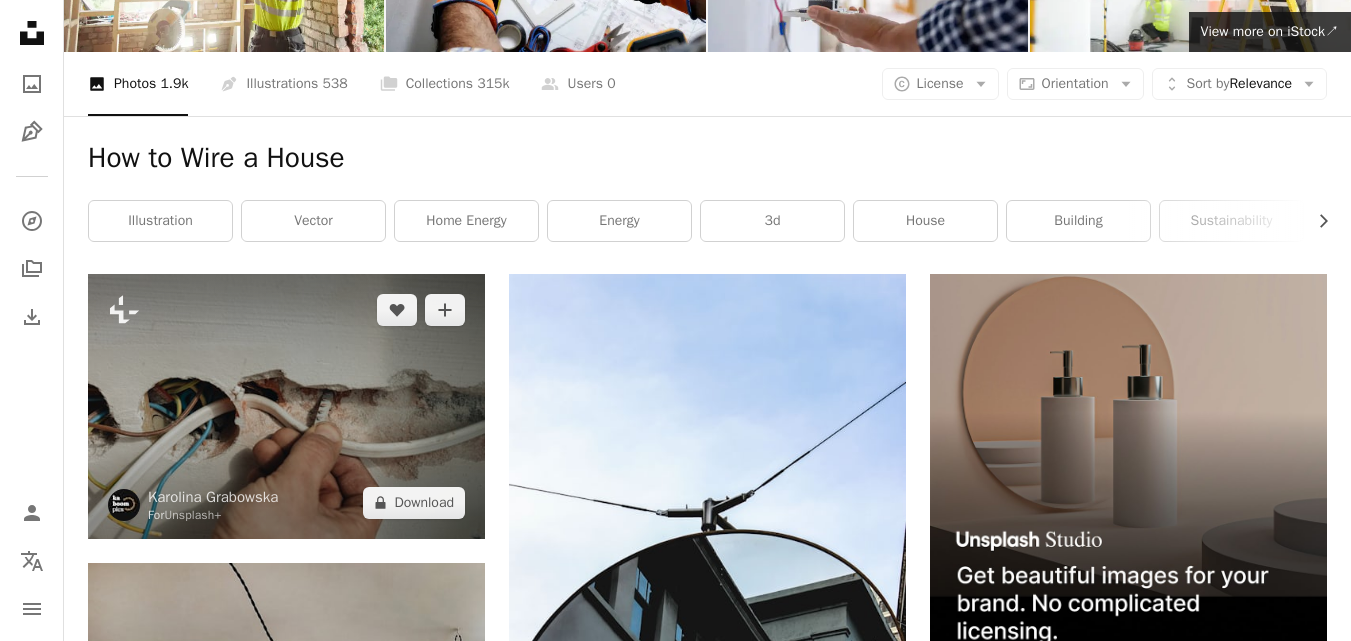 click at bounding box center (286, 406) 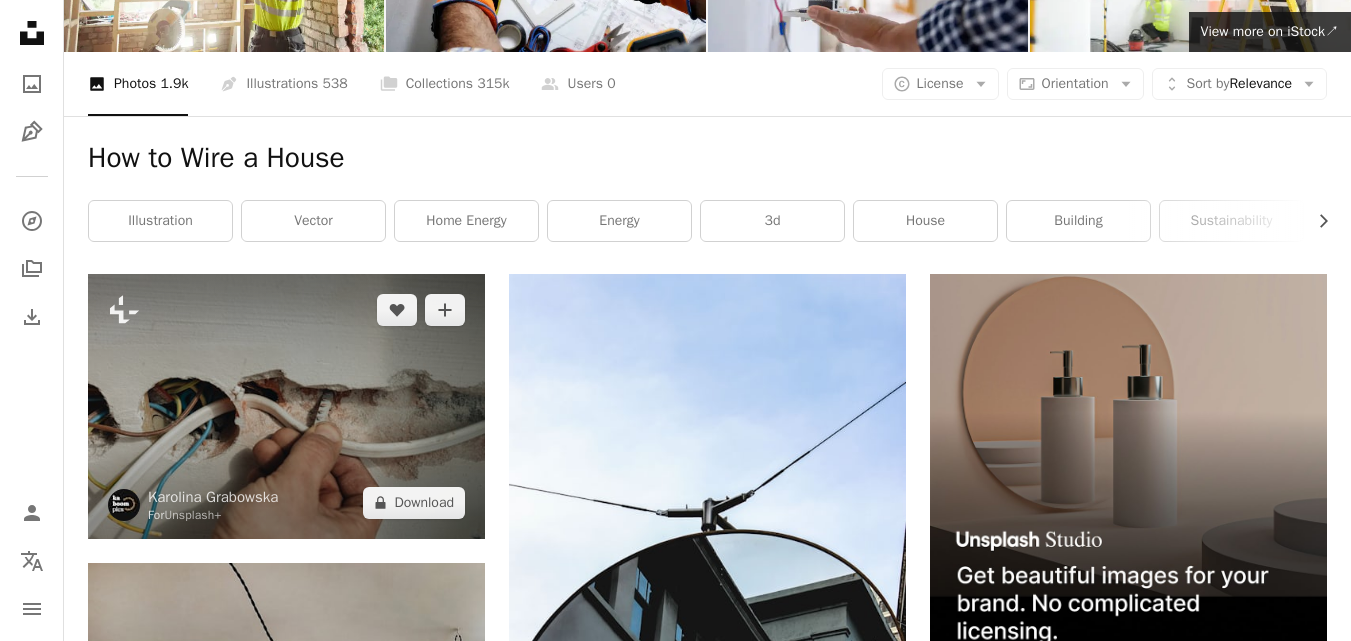 click at bounding box center [286, 406] 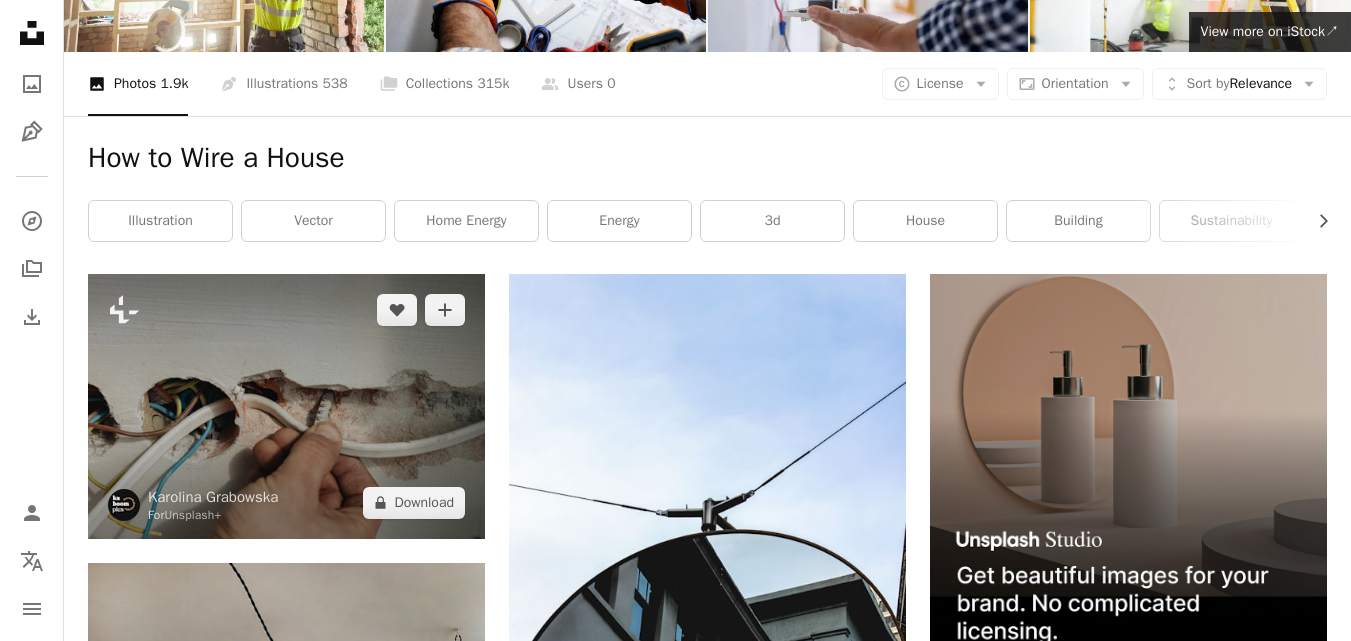 click at bounding box center (286, 406) 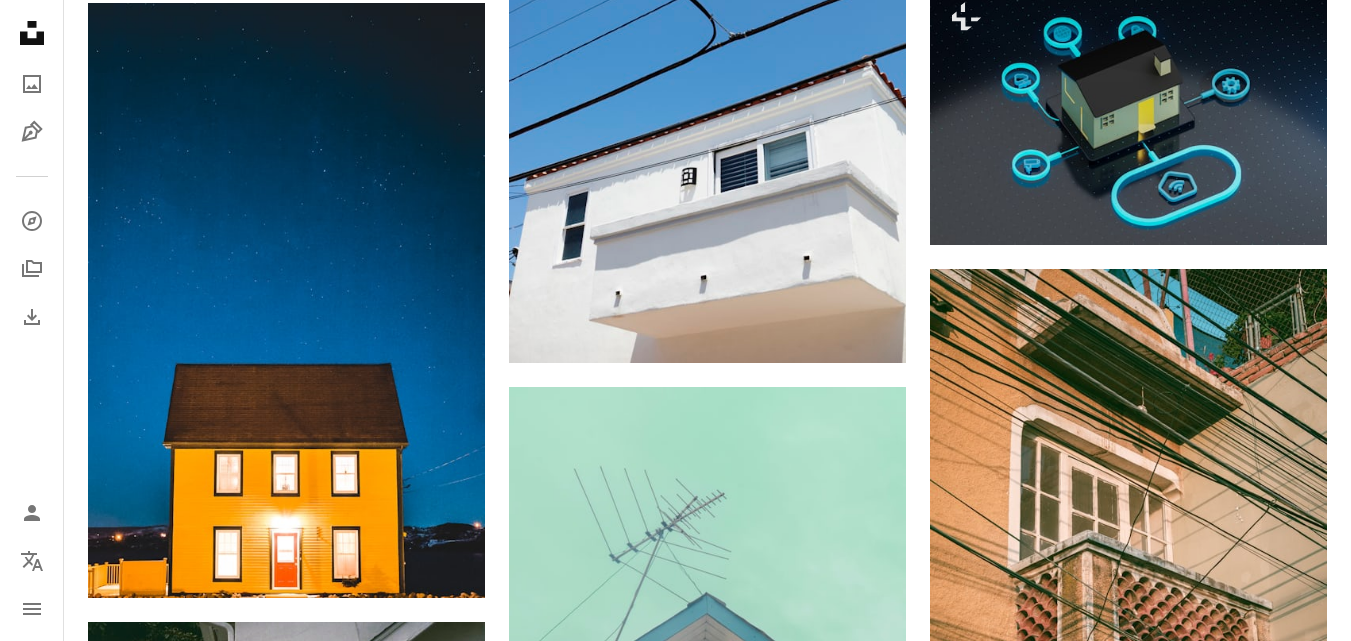 scroll, scrollTop: 1368, scrollLeft: 0, axis: vertical 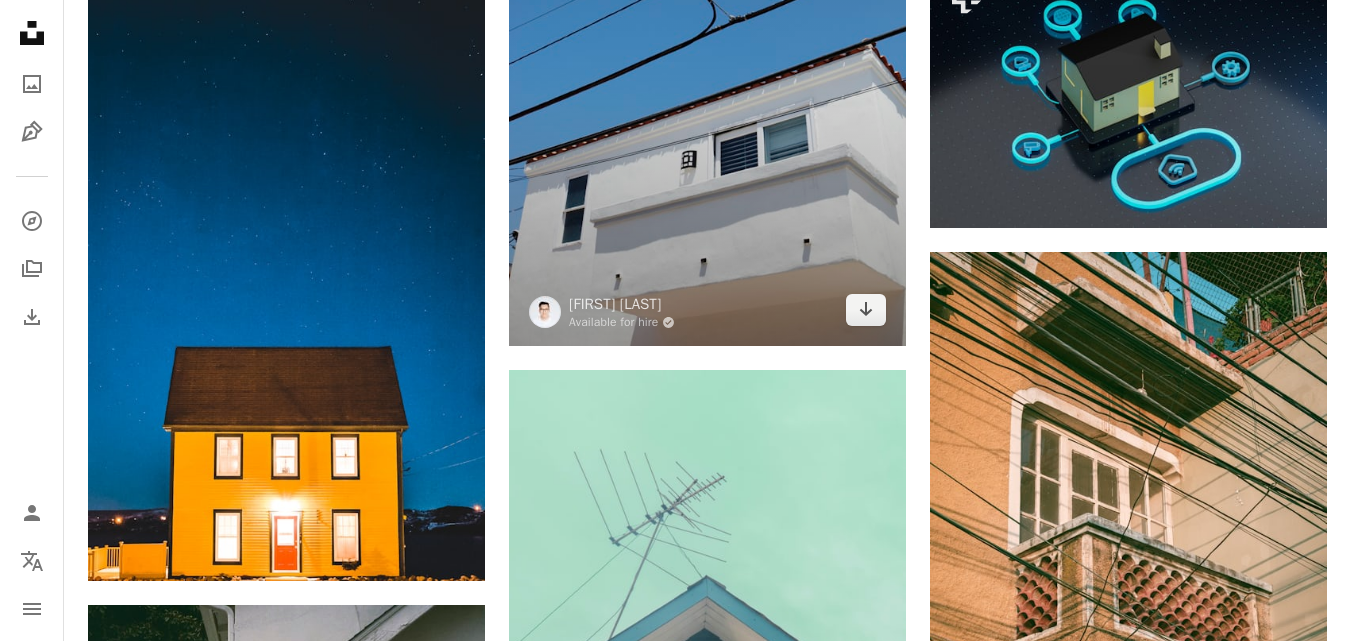 click at bounding box center (707, 49) 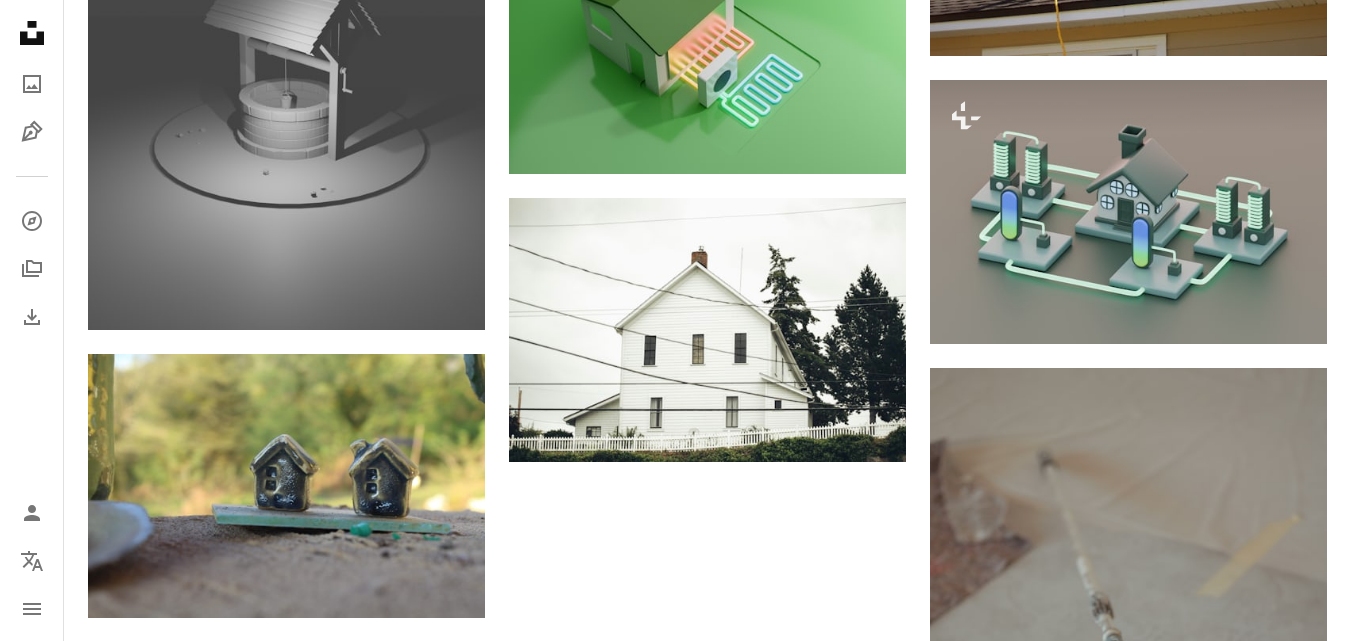 scroll, scrollTop: 2763, scrollLeft: 0, axis: vertical 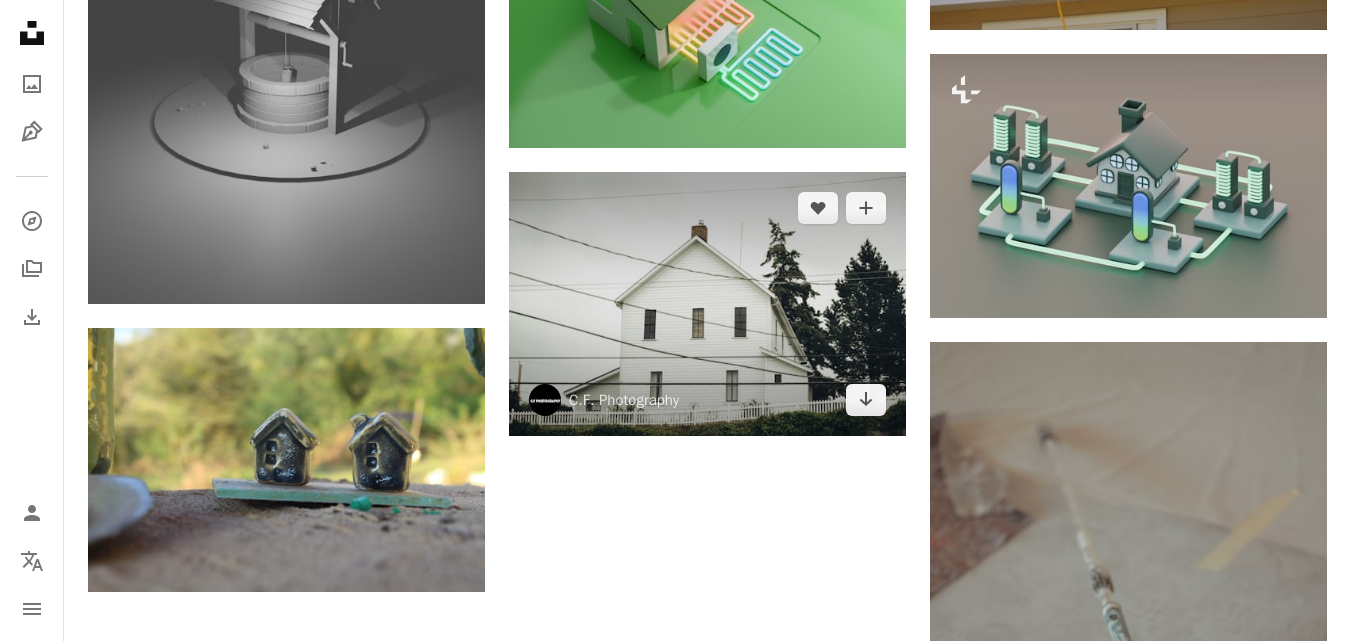 click at bounding box center [707, 304] 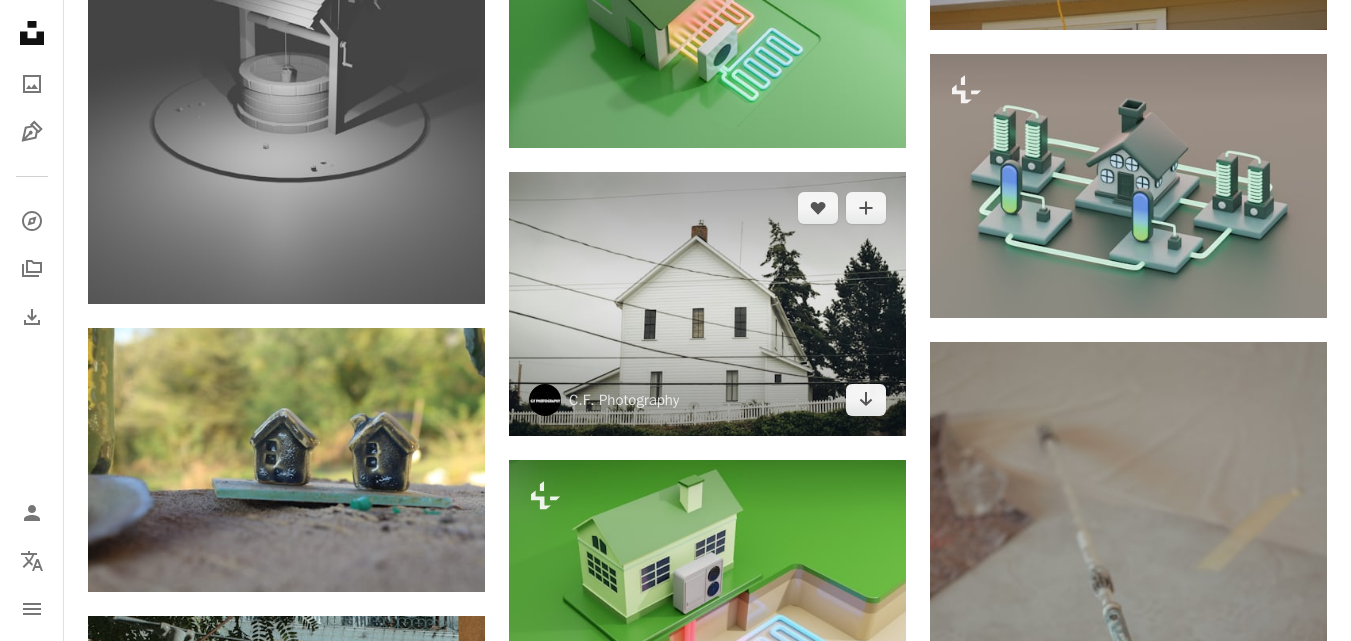 click at bounding box center [707, 304] 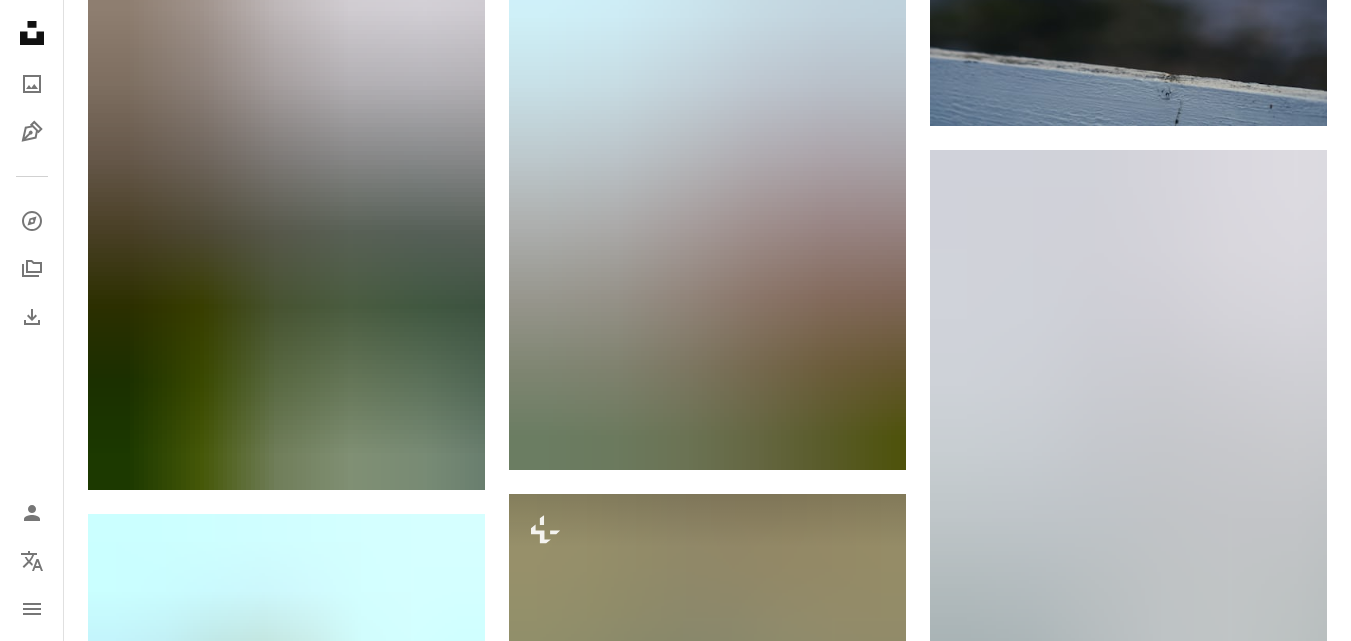 scroll, scrollTop: 4228, scrollLeft: 0, axis: vertical 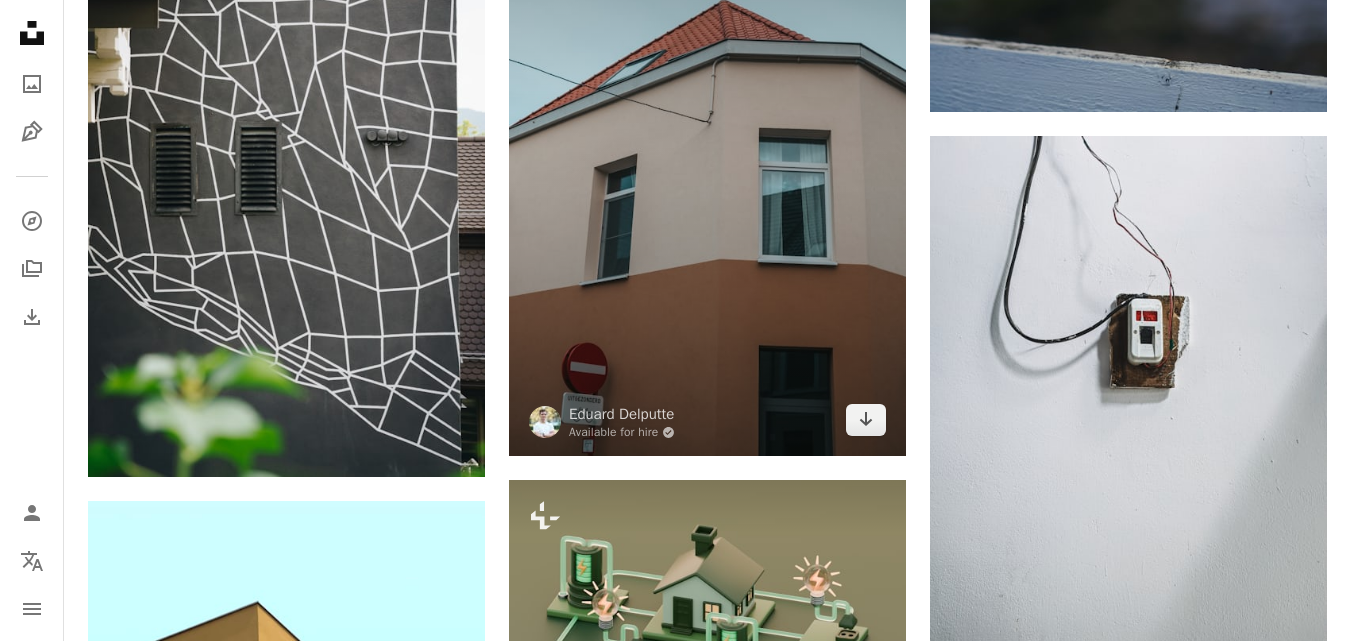 click at bounding box center [707, 175] 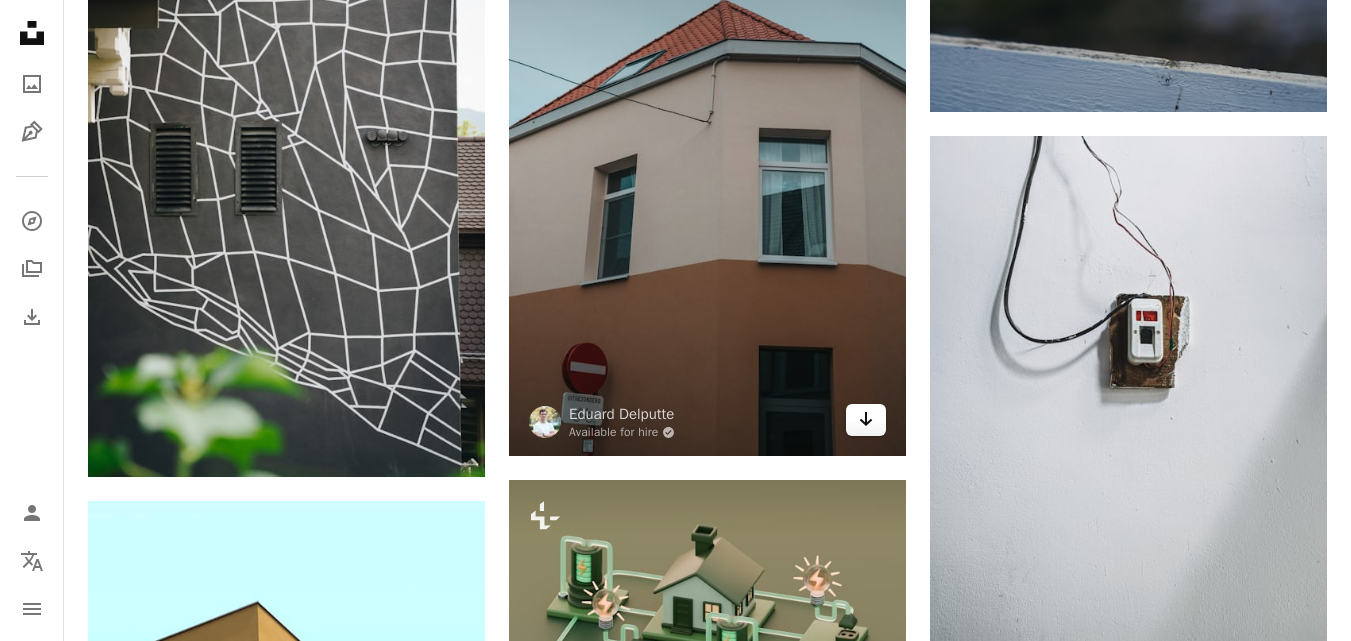 click on "Arrow pointing down" at bounding box center [866, 420] 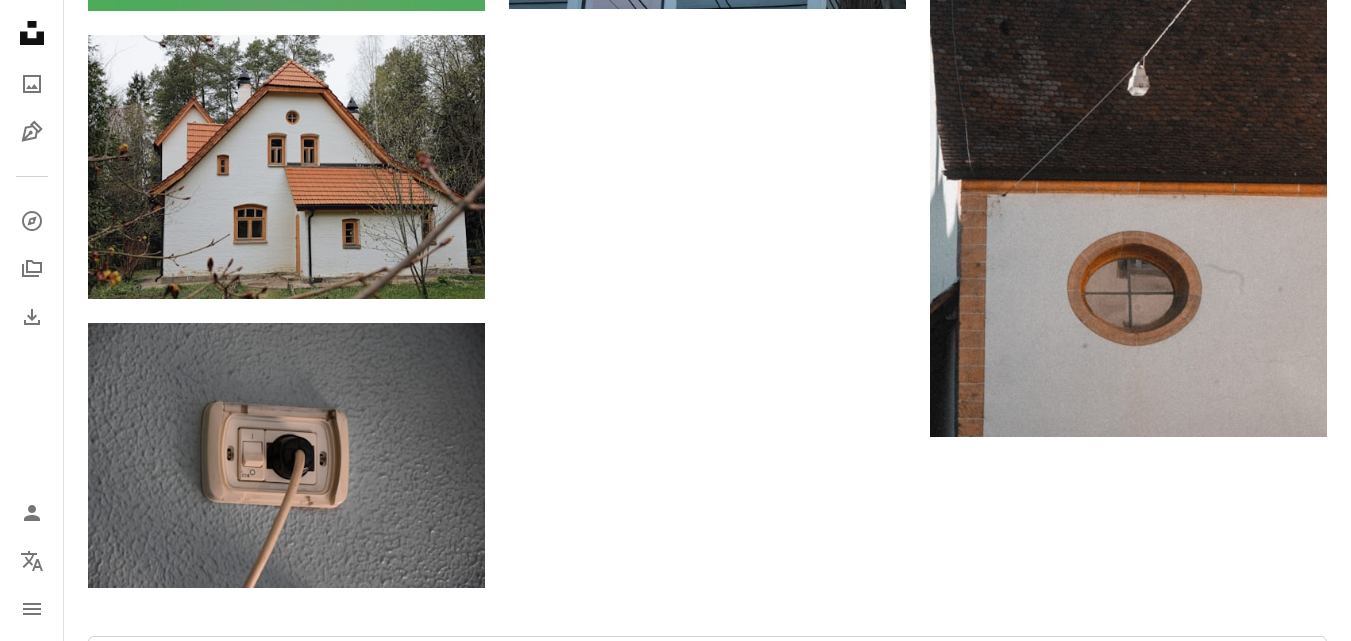scroll, scrollTop: 6555, scrollLeft: 0, axis: vertical 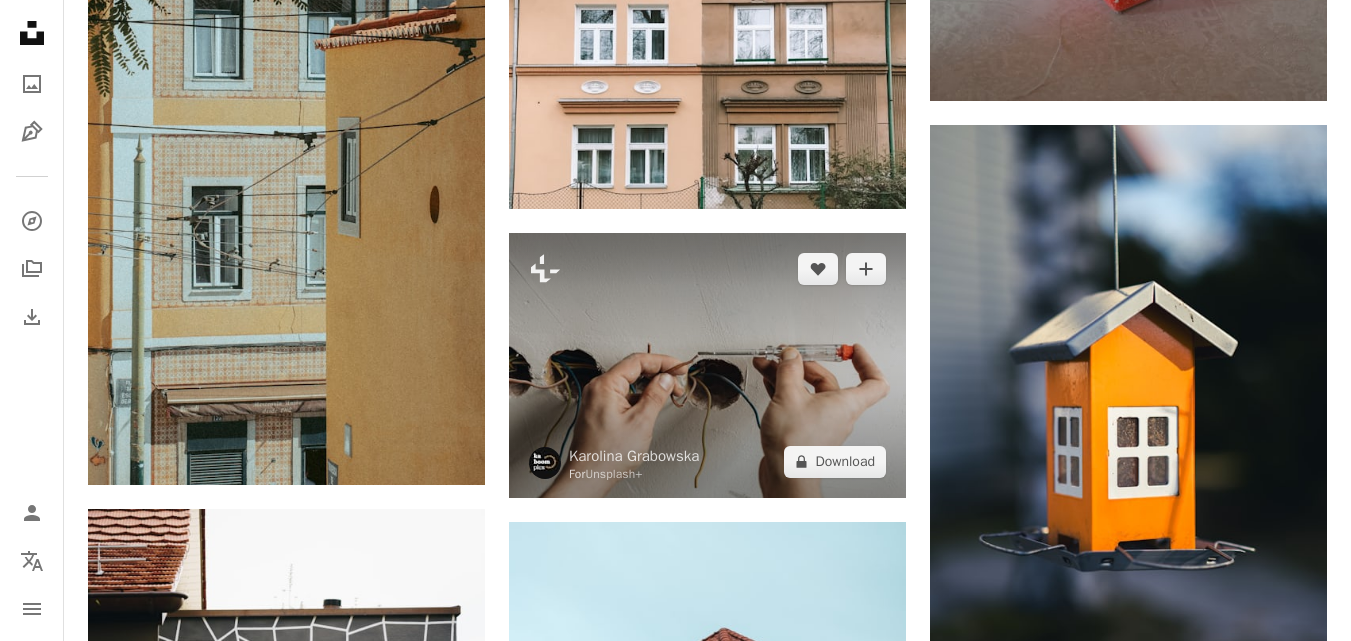click at bounding box center [707, 365] 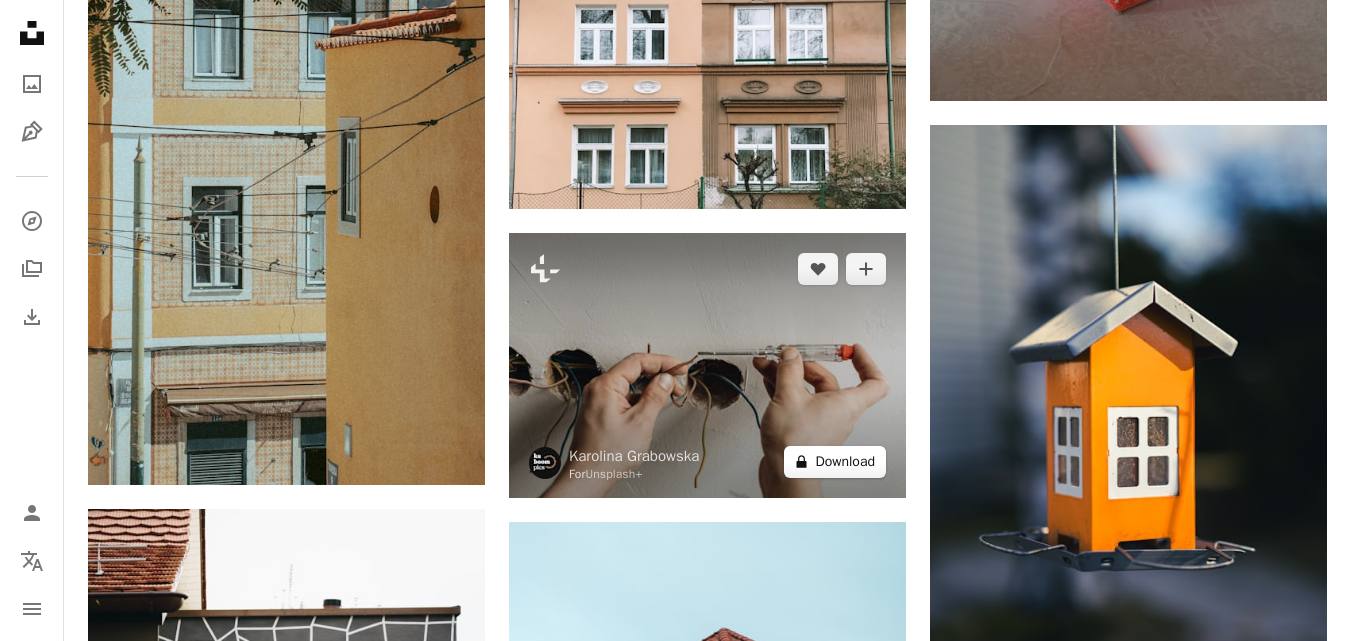 click on "A lock Download" at bounding box center [835, 462] 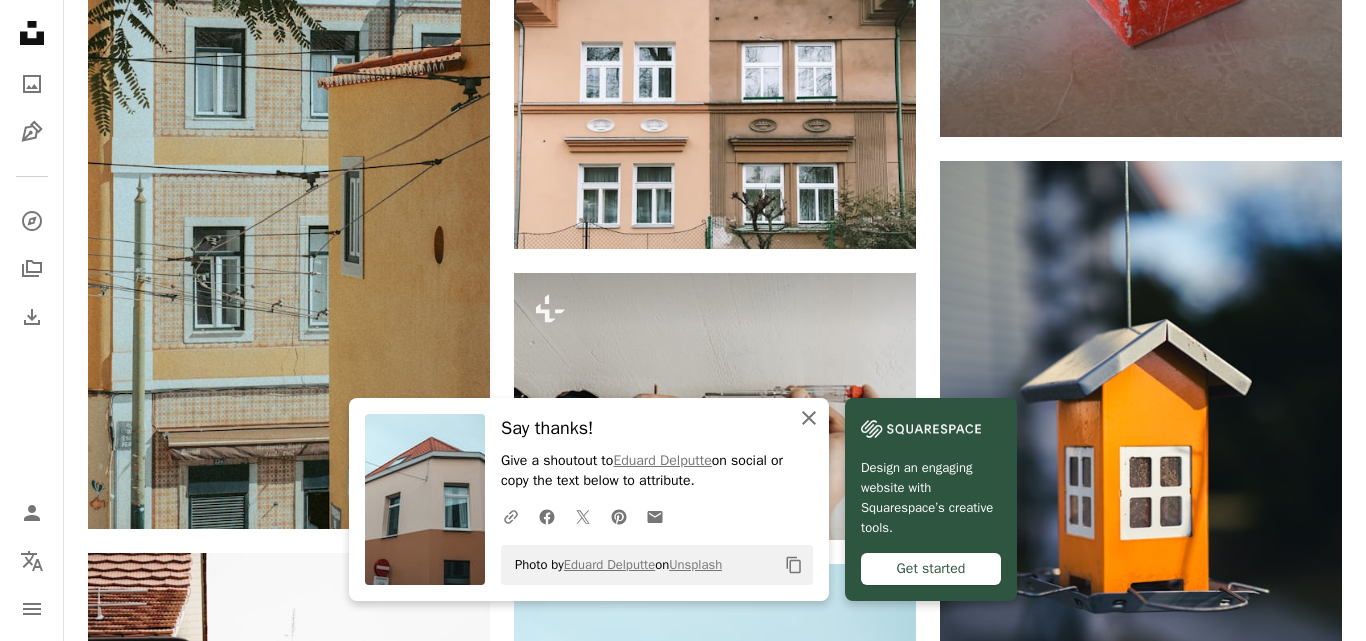 click 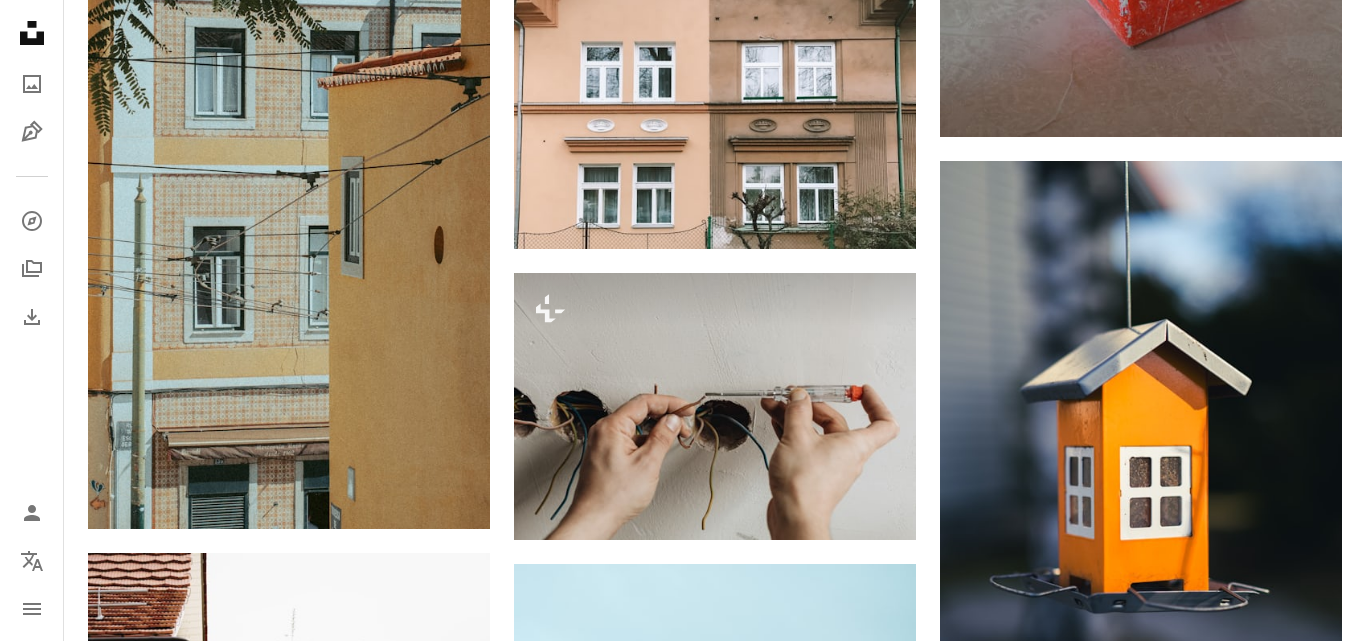 click on "– –––– – ––––" at bounding box center (734, 4787) 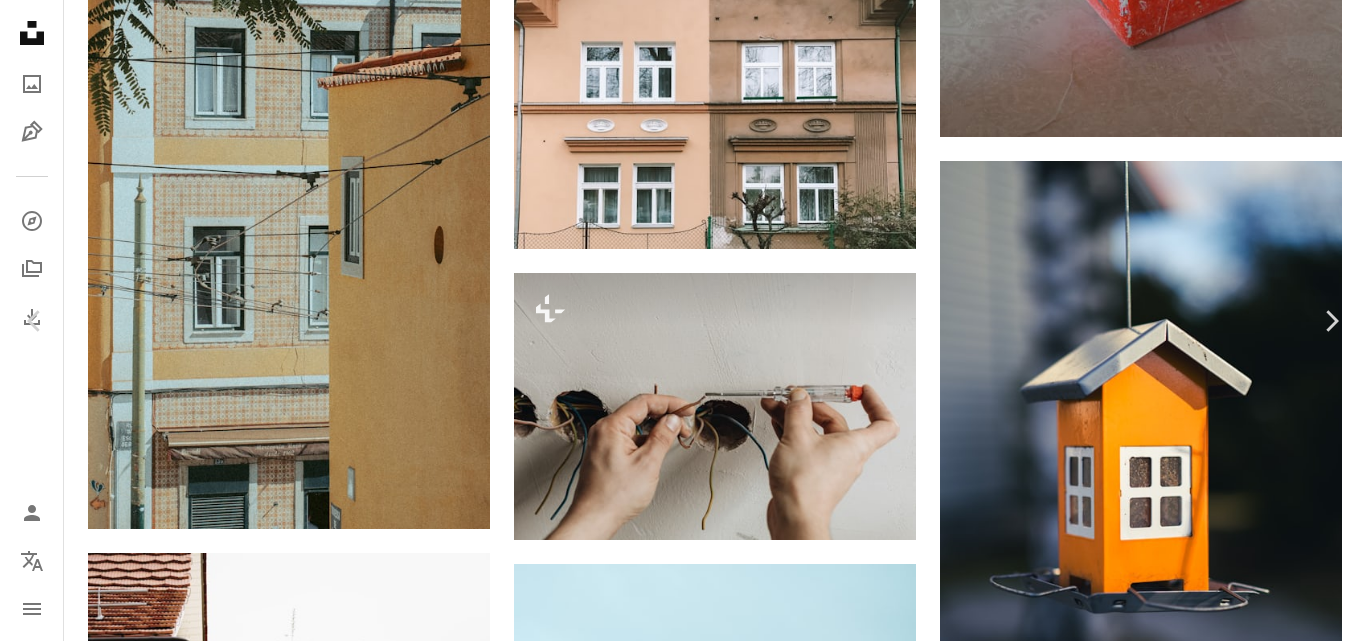 click on "An X shape" at bounding box center (20, 20) 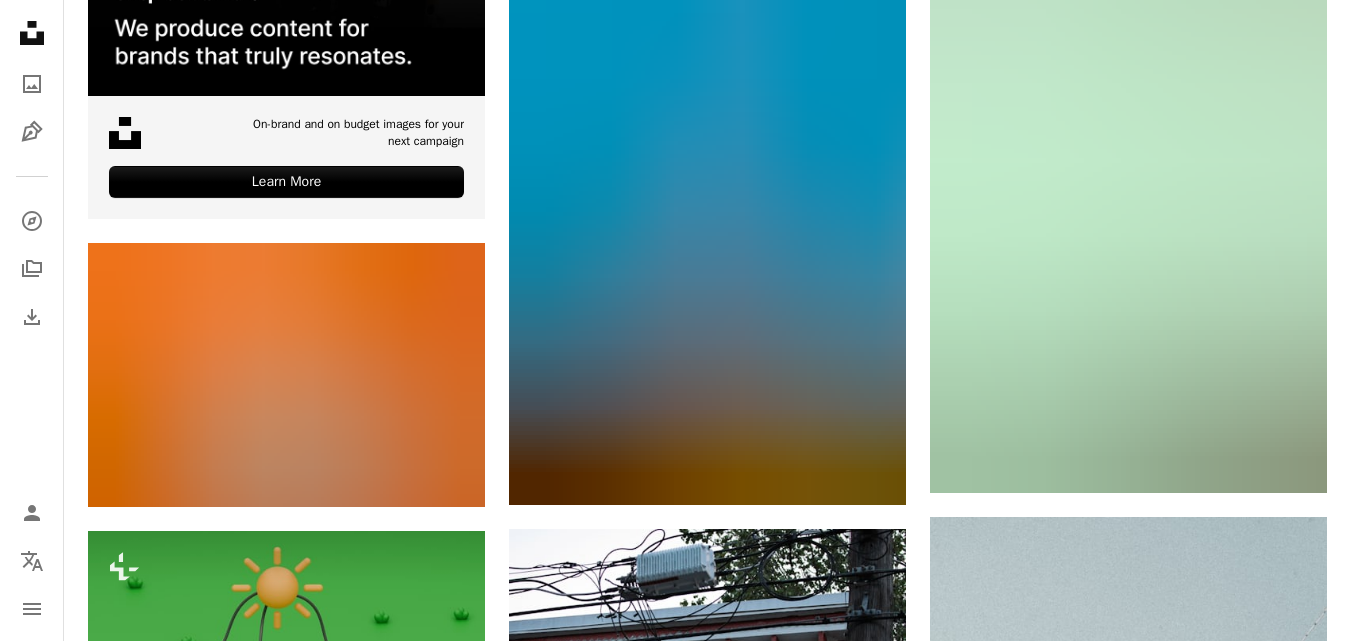 scroll, scrollTop: 5653, scrollLeft: 0, axis: vertical 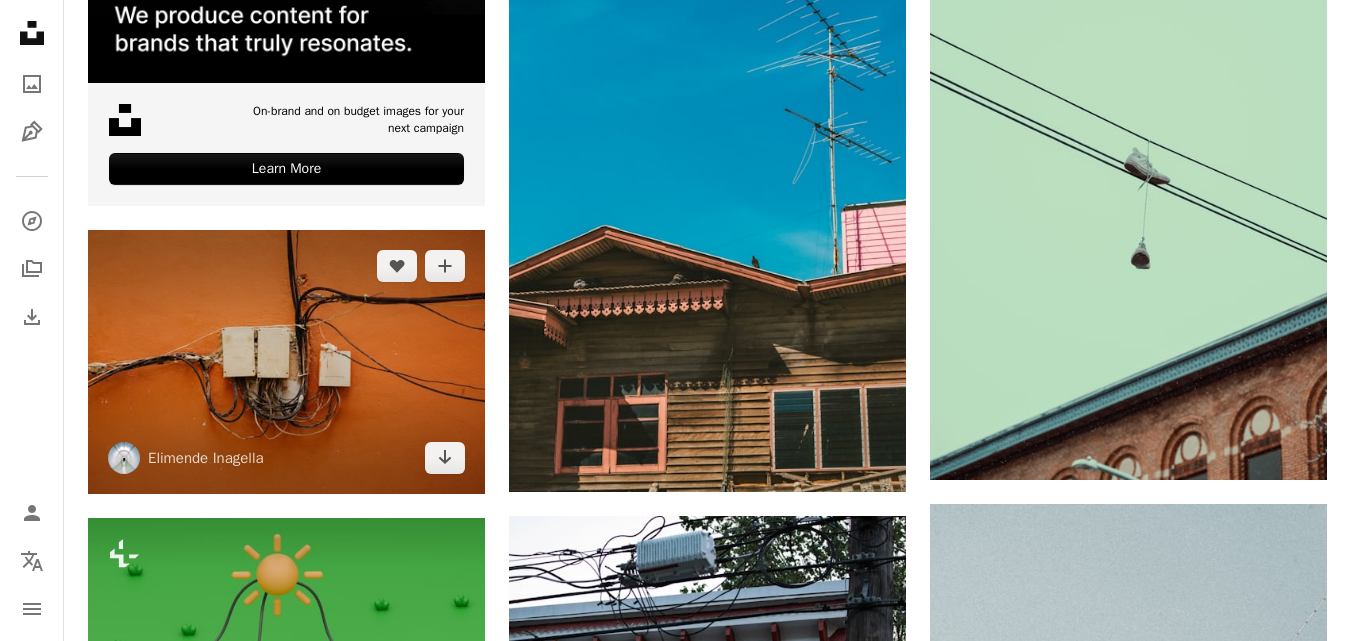 click at bounding box center (286, 362) 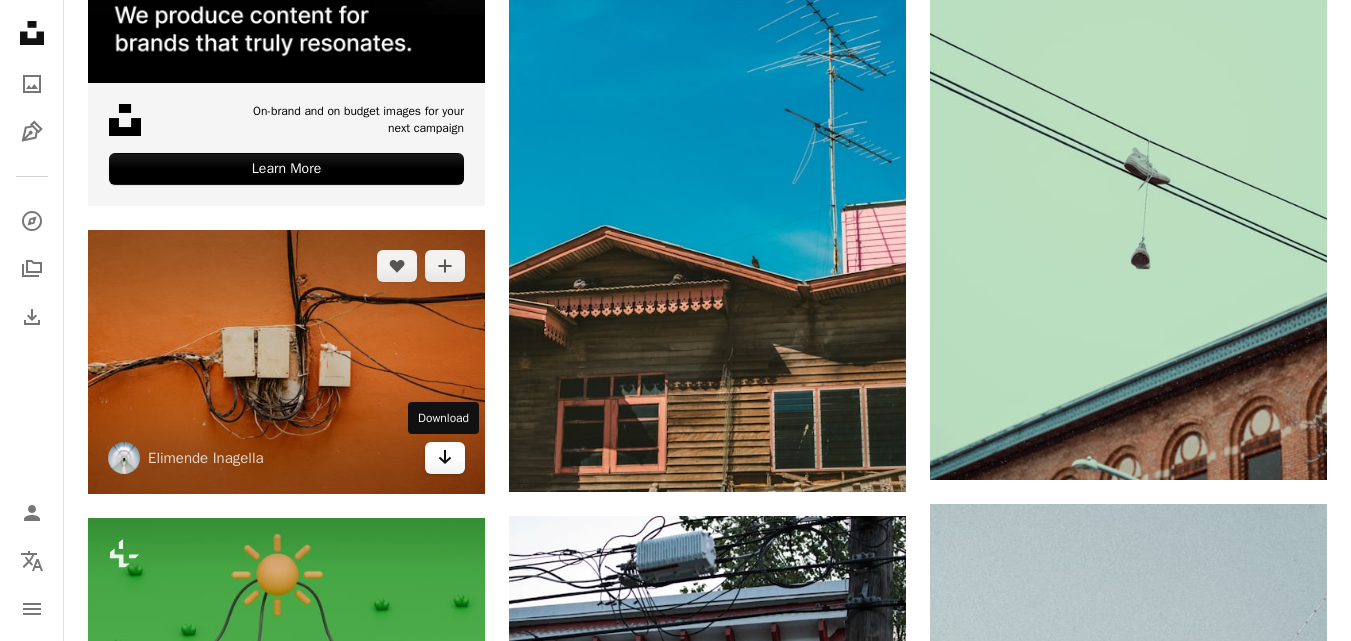 click on "Arrow pointing down" 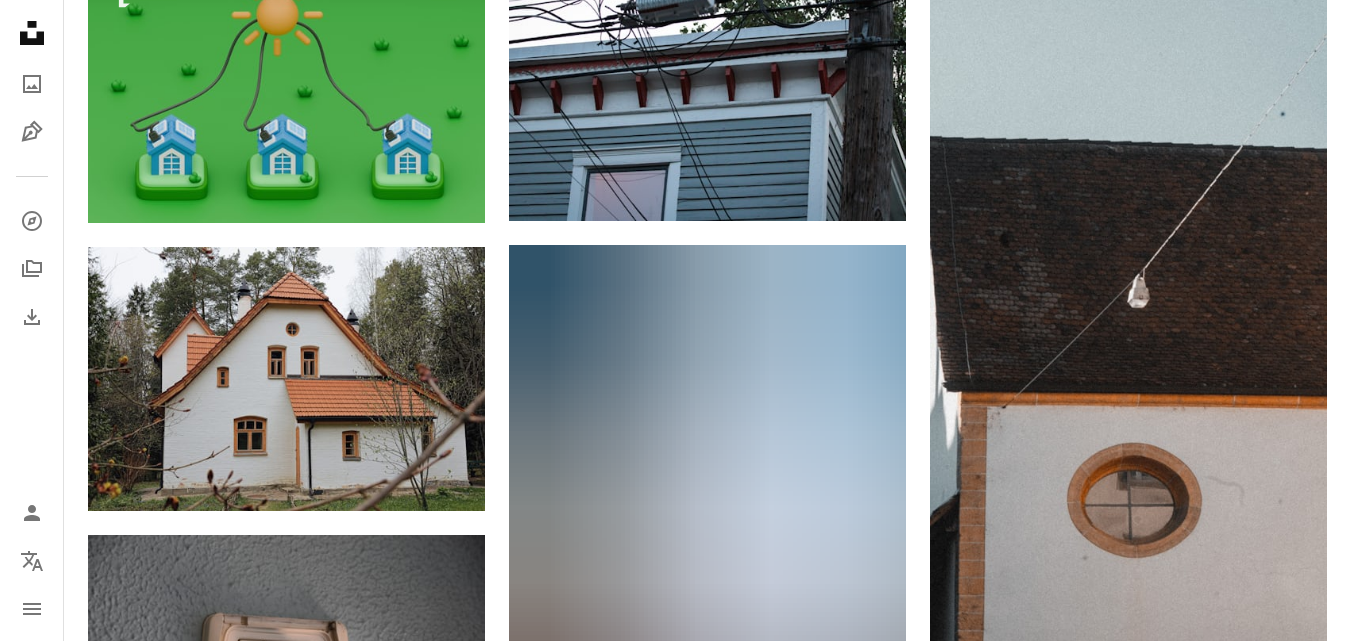 scroll, scrollTop: 6400, scrollLeft: 0, axis: vertical 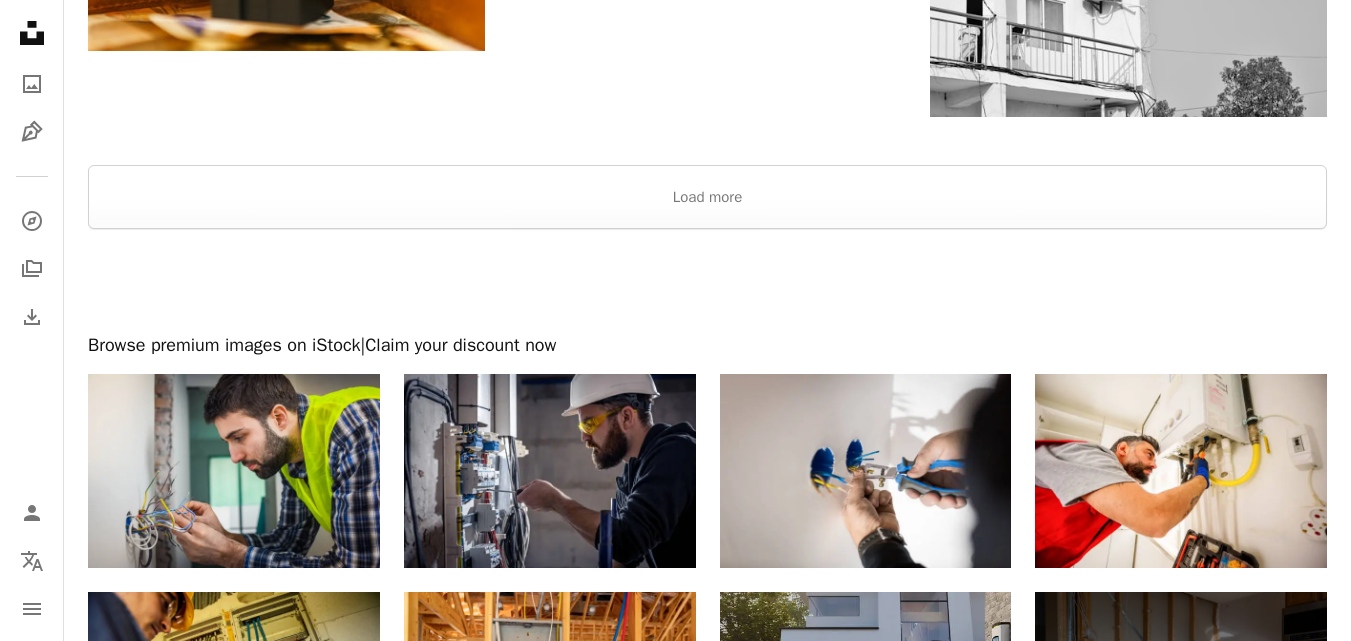 click at bounding box center (234, 471) 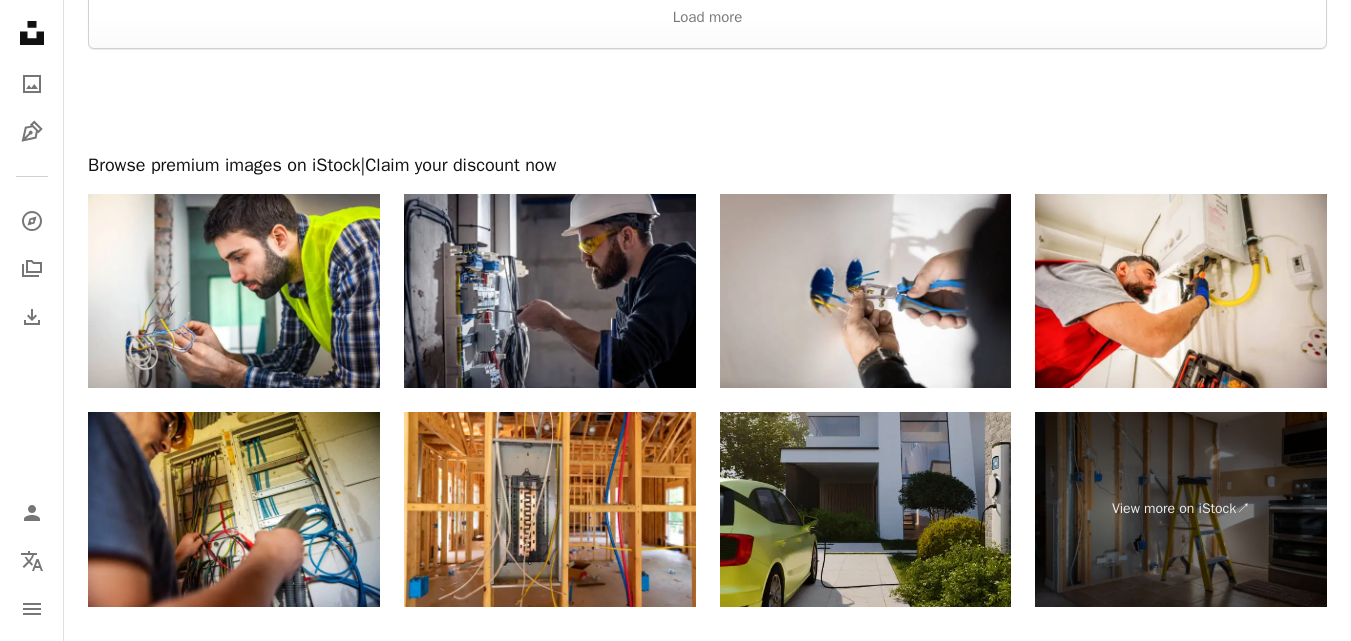 scroll, scrollTop: 10280, scrollLeft: 0, axis: vertical 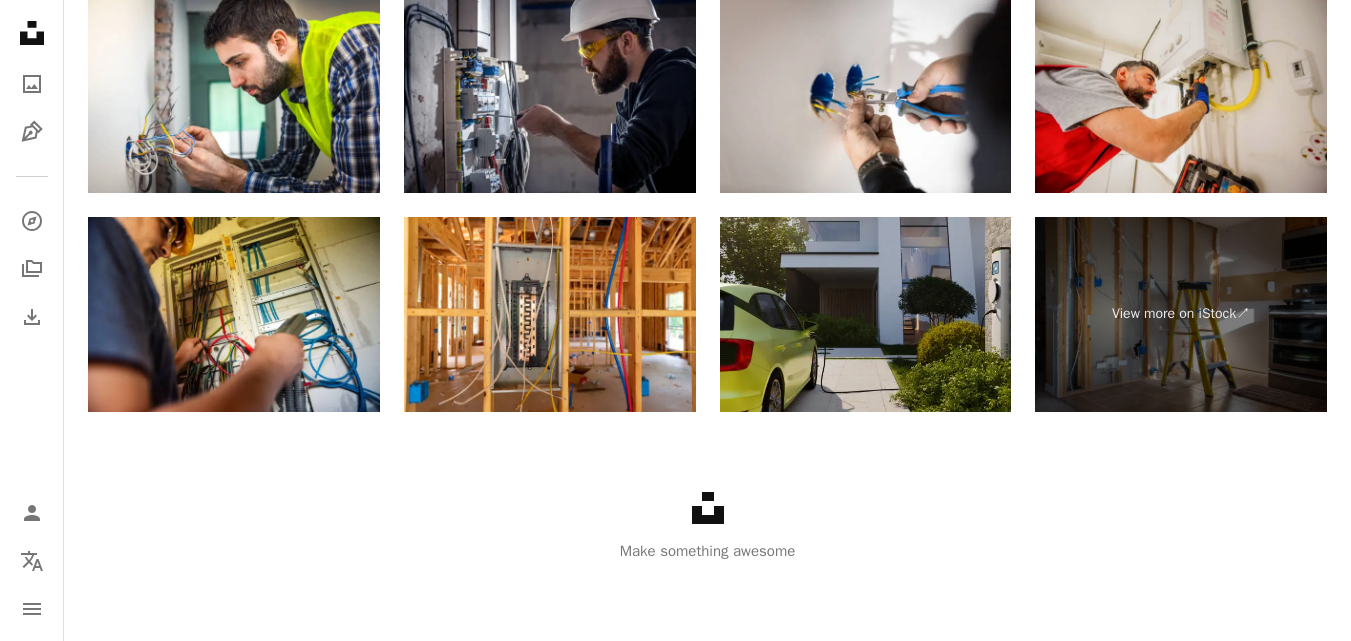 click at bounding box center [1181, 96] 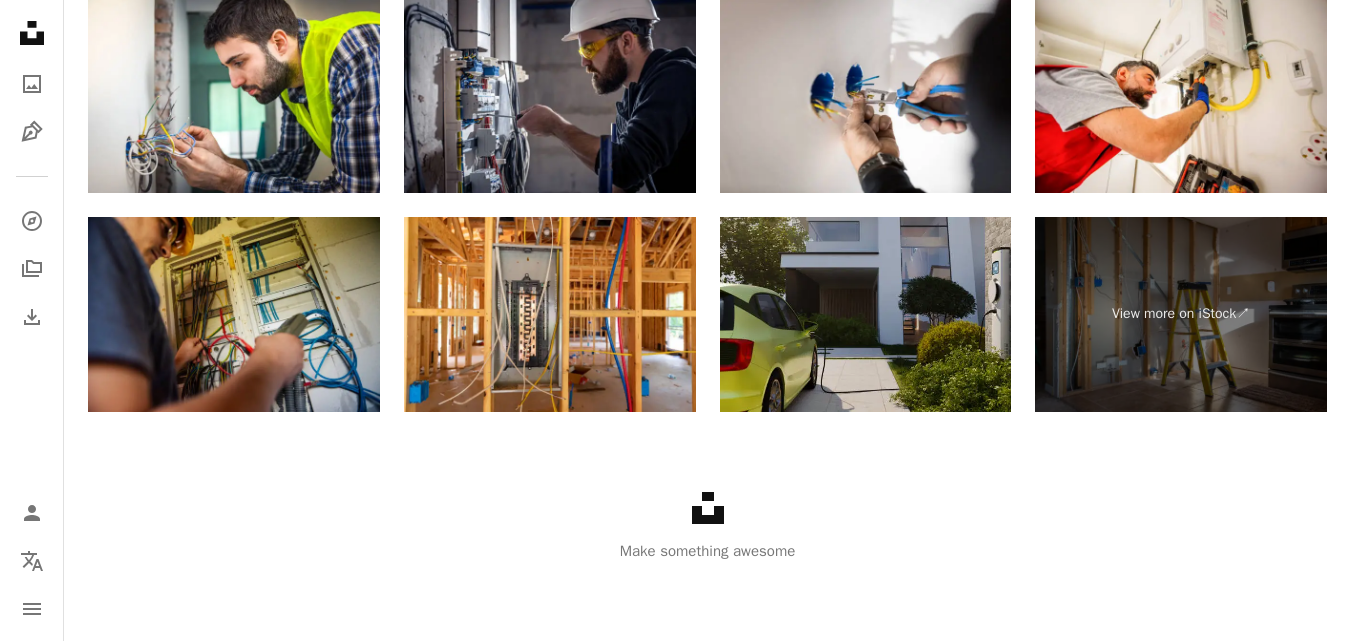 click at bounding box center [234, 314] 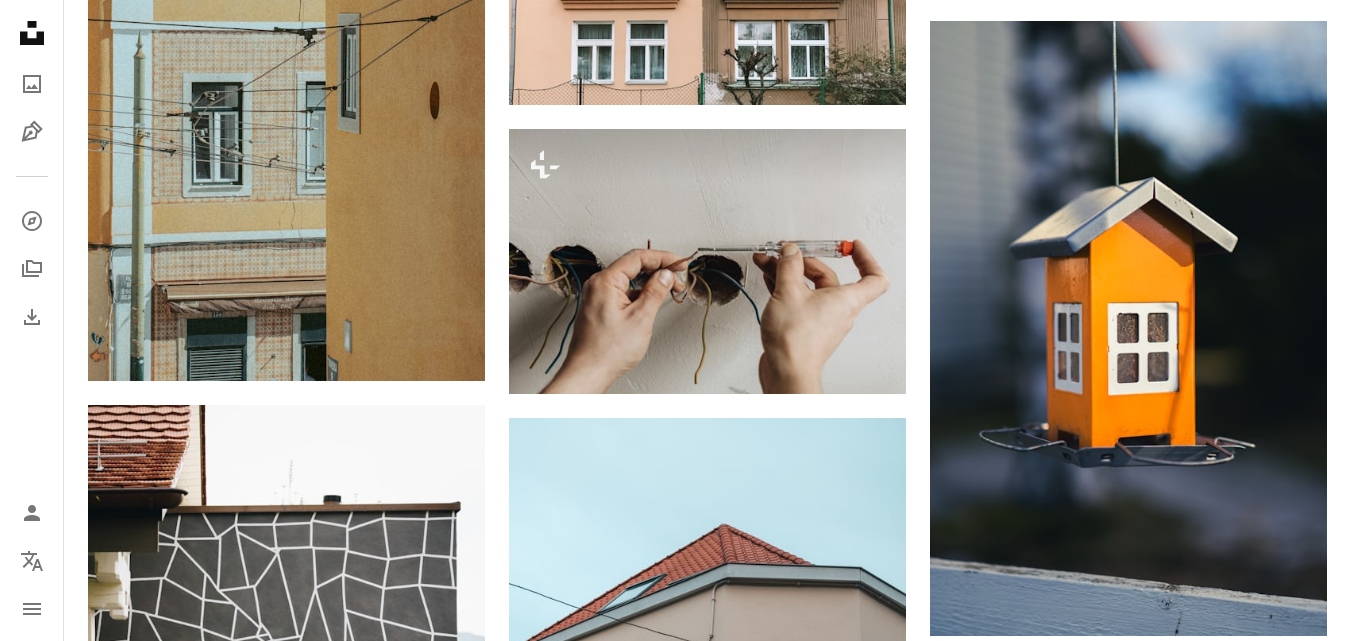 scroll, scrollTop: 3451, scrollLeft: 0, axis: vertical 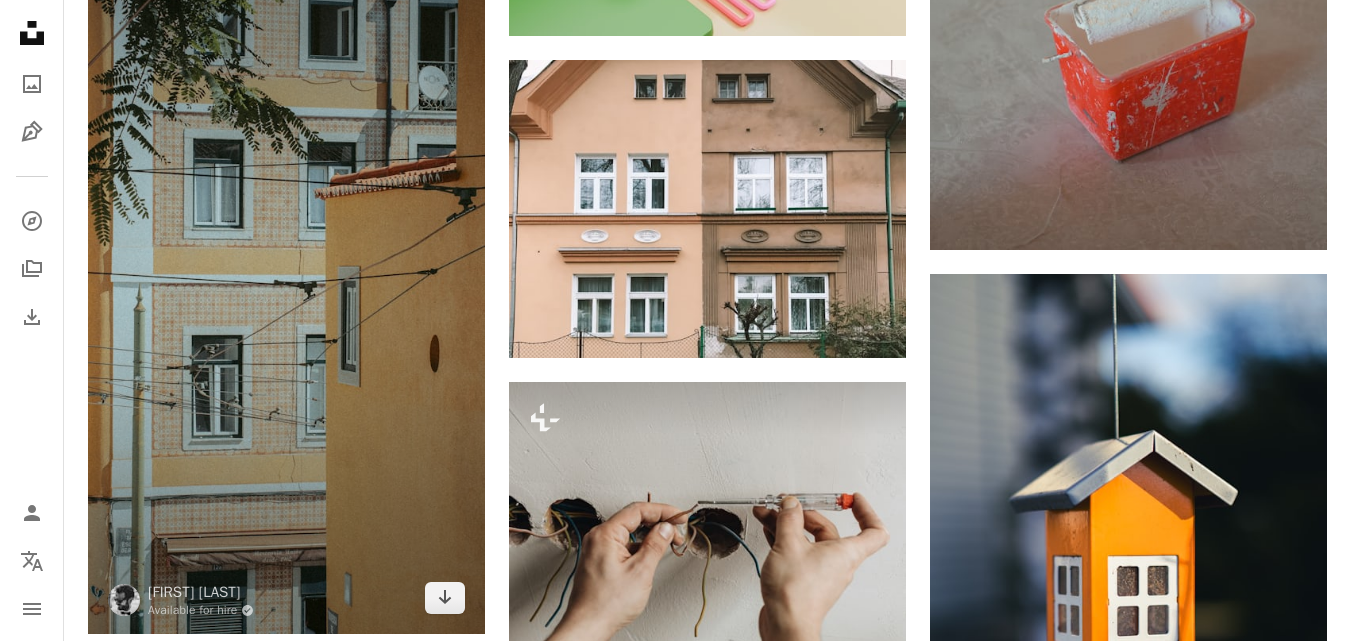 click at bounding box center [286, 281] 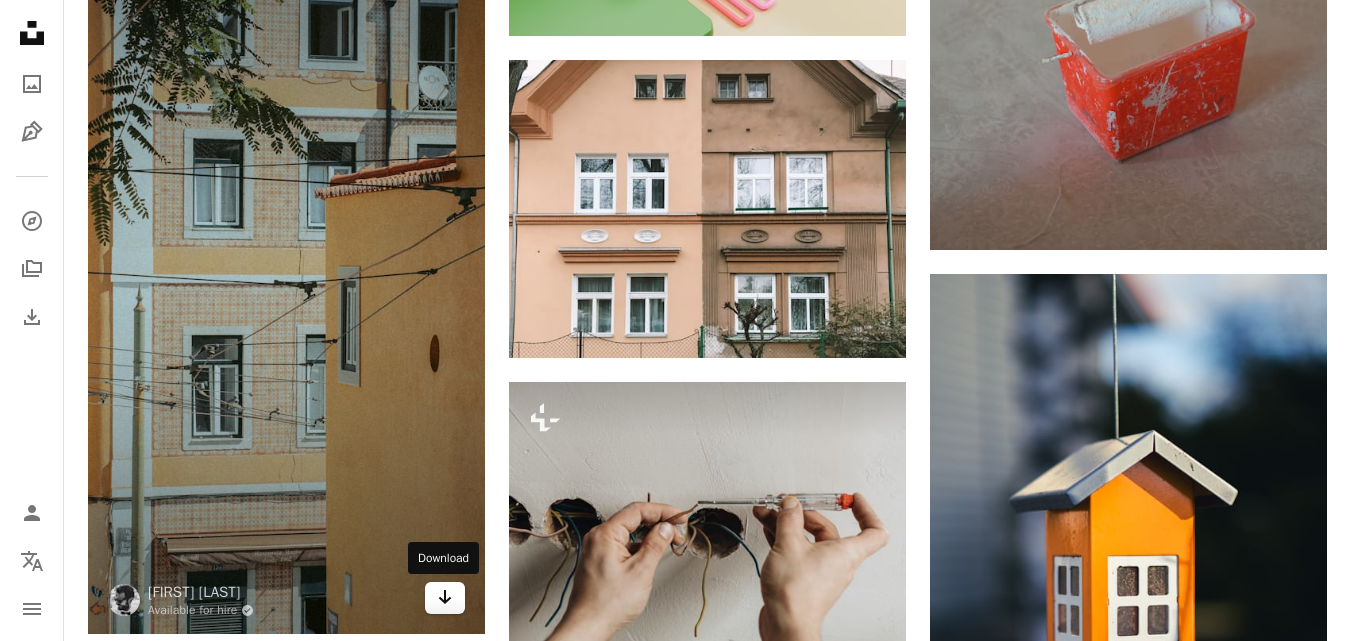 click 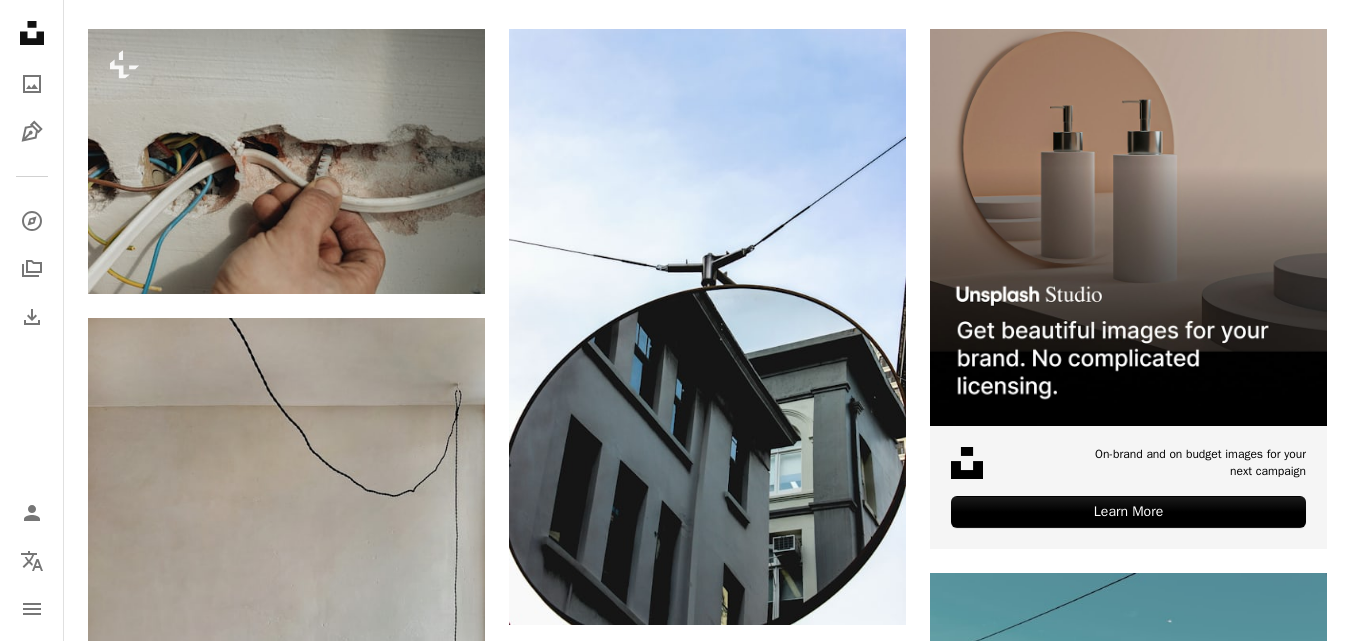 scroll, scrollTop: 0, scrollLeft: 0, axis: both 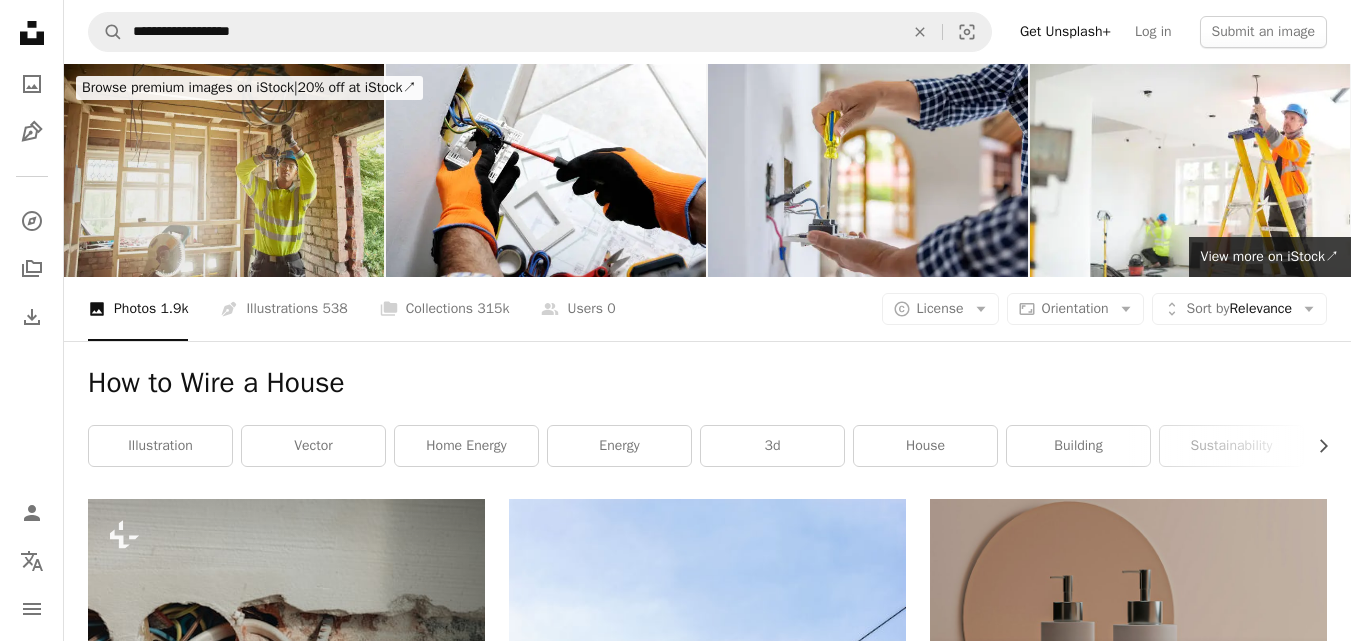 click at bounding box center [224, 170] 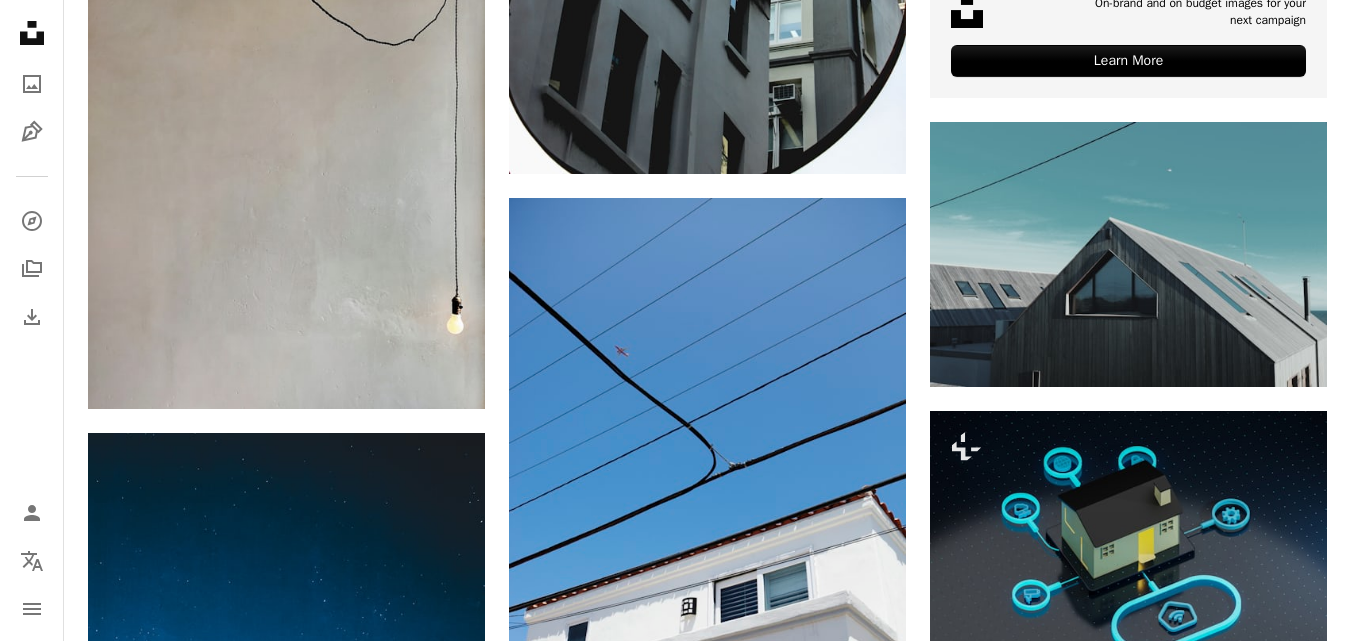 scroll, scrollTop: 939, scrollLeft: 0, axis: vertical 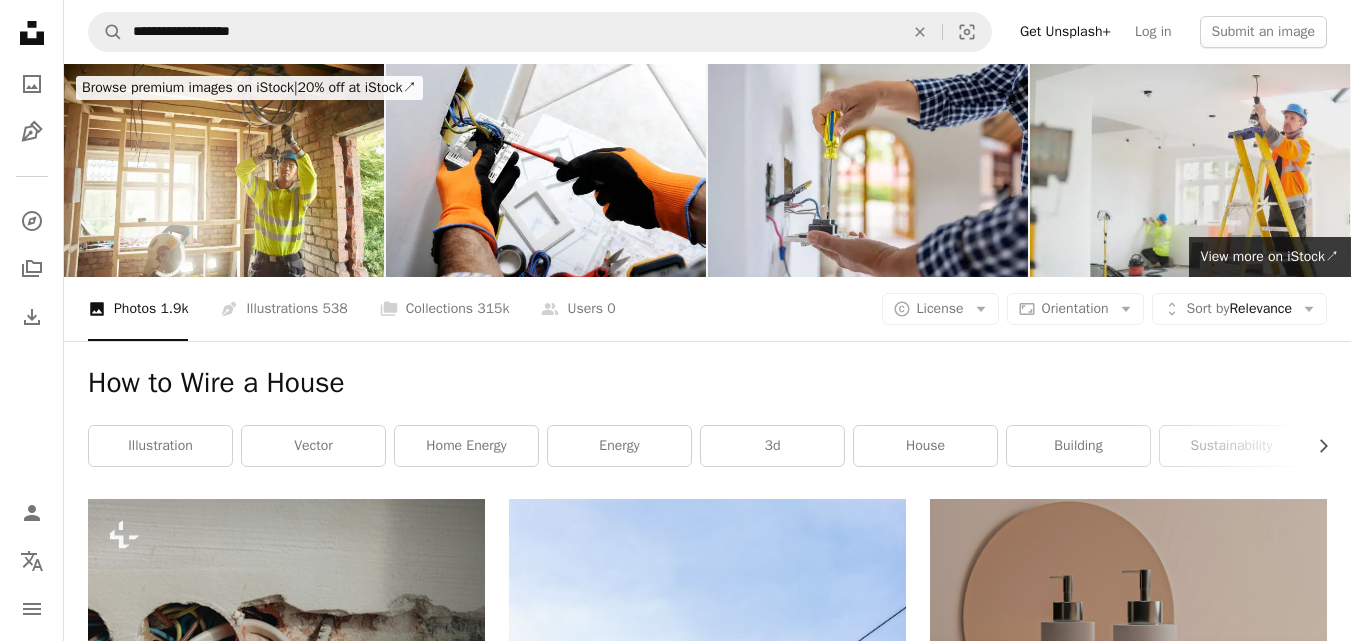 click at bounding box center [1190, 170] 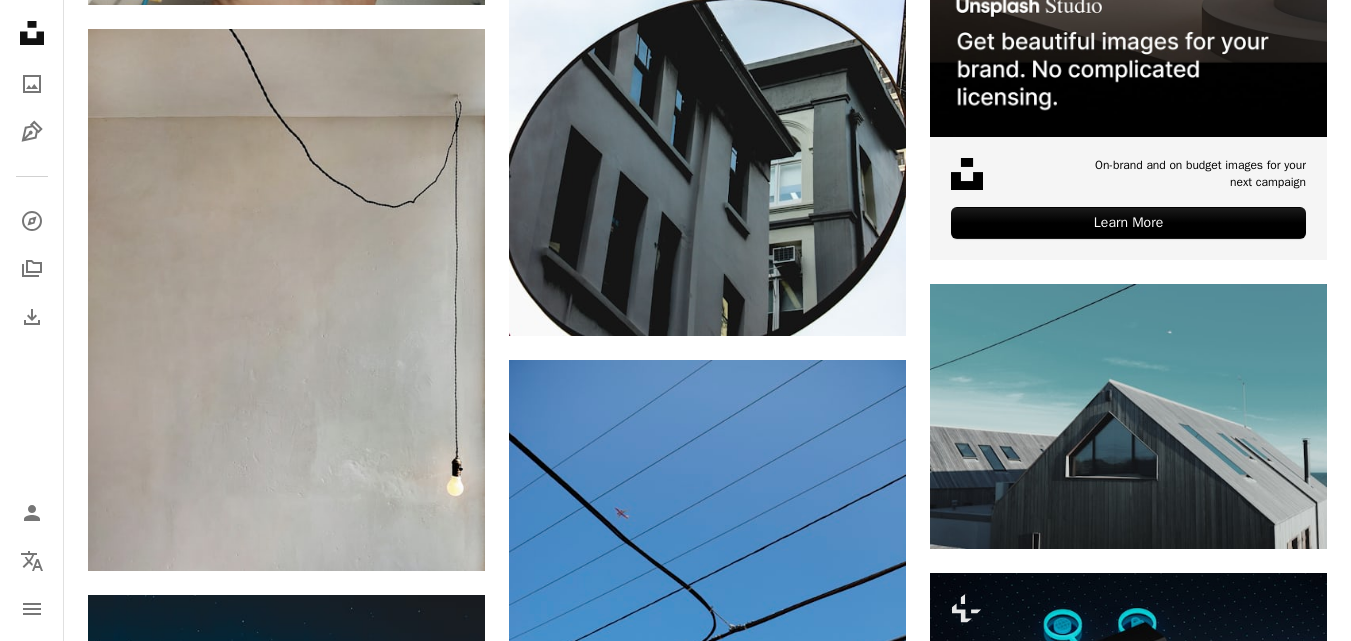 scroll, scrollTop: 741, scrollLeft: 0, axis: vertical 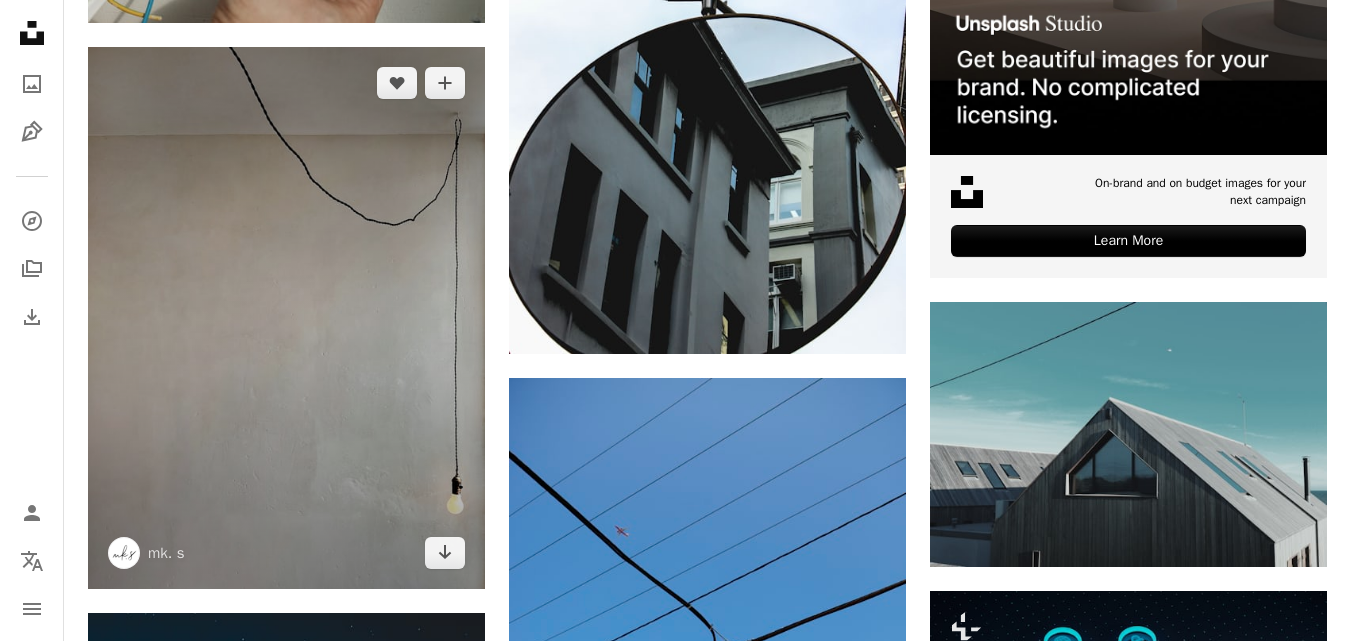 click at bounding box center [286, 318] 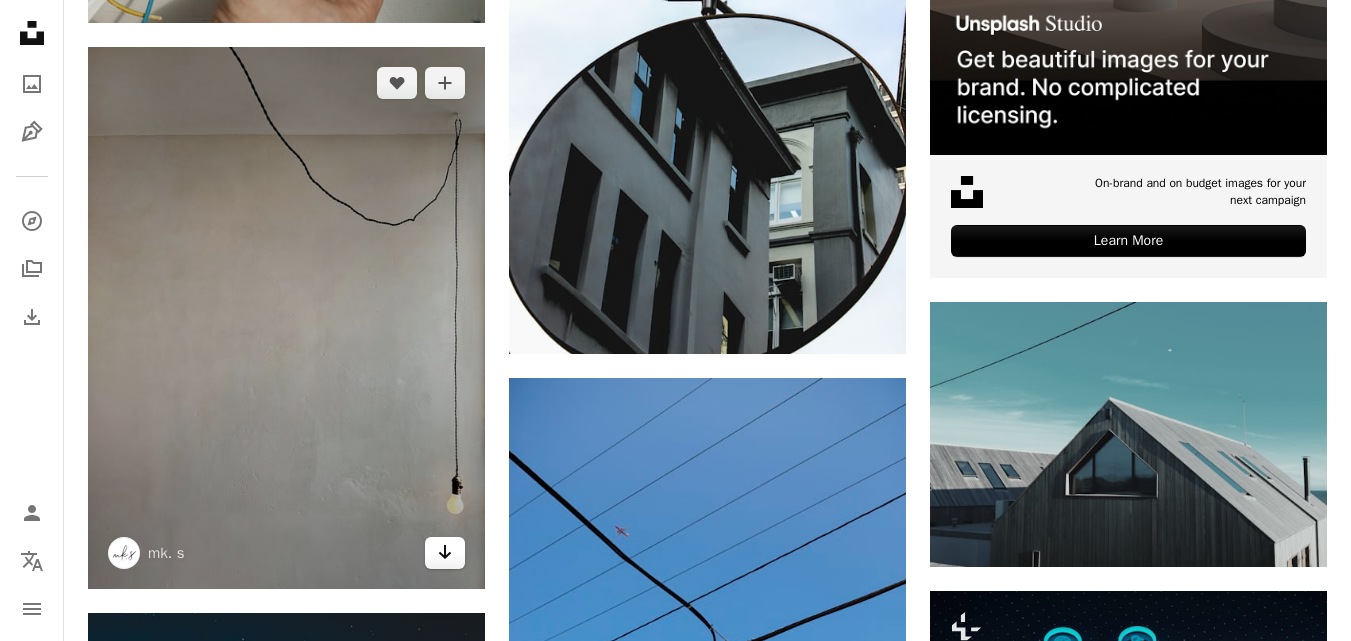 click on "Arrow pointing down" 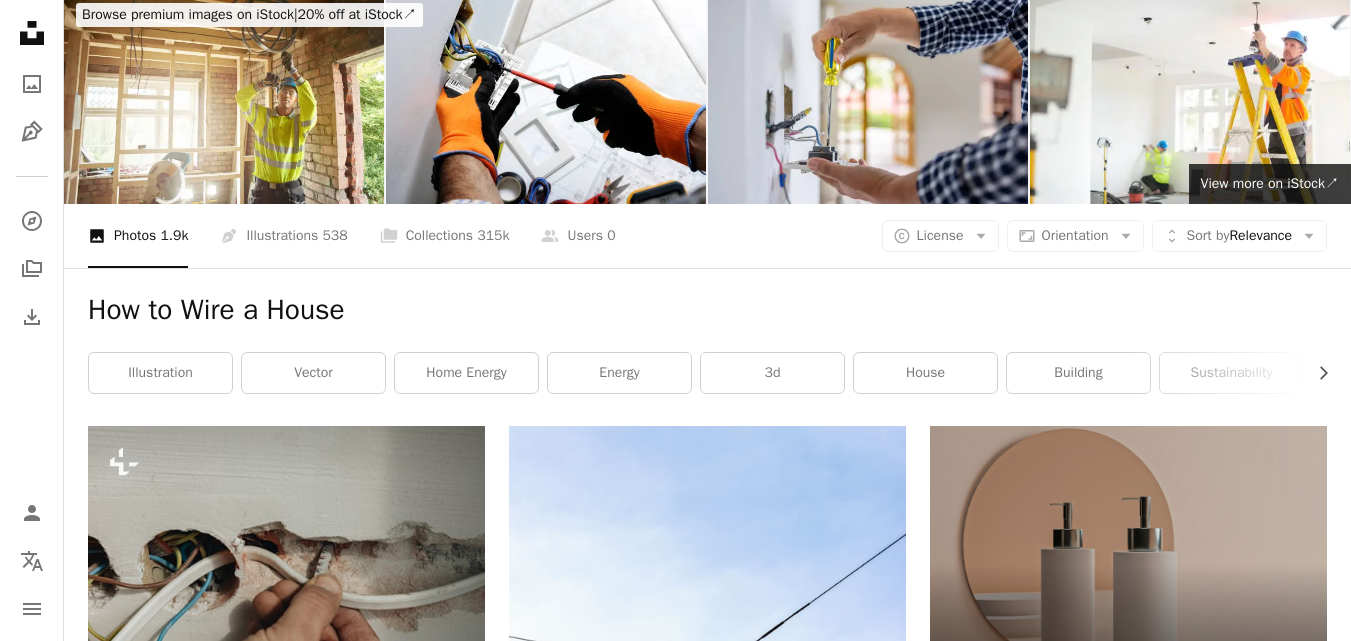 scroll, scrollTop: 0, scrollLeft: 0, axis: both 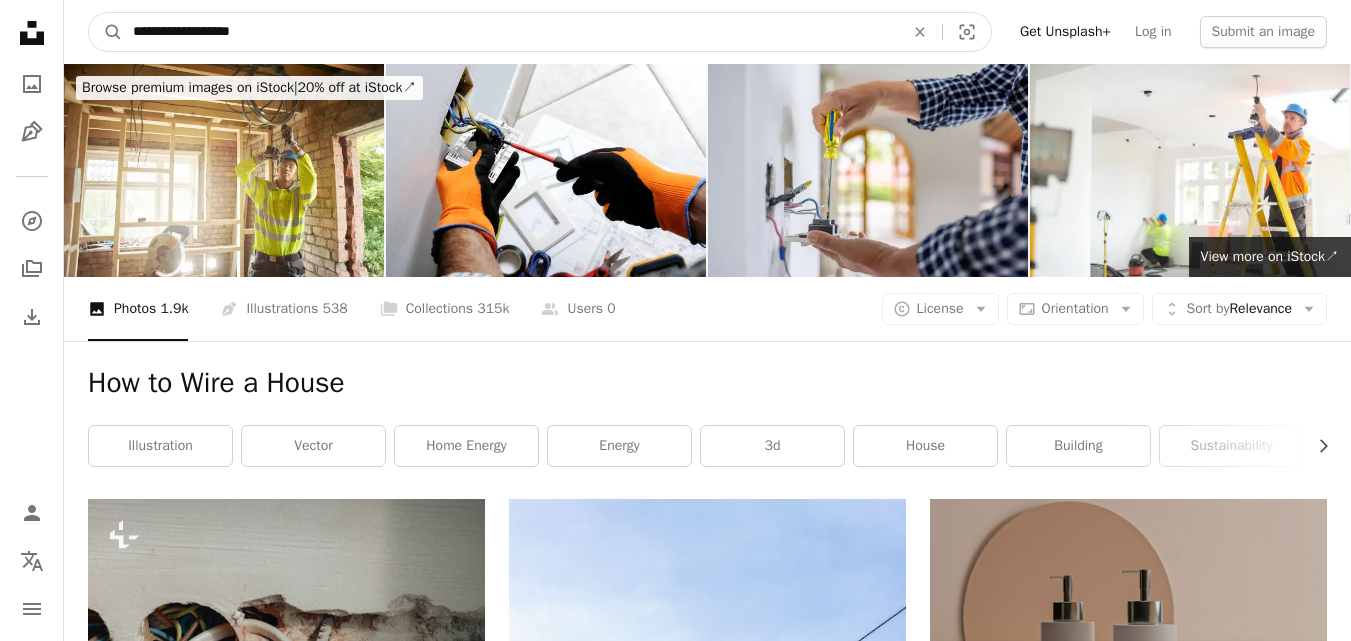 click on "**********" at bounding box center [510, 32] 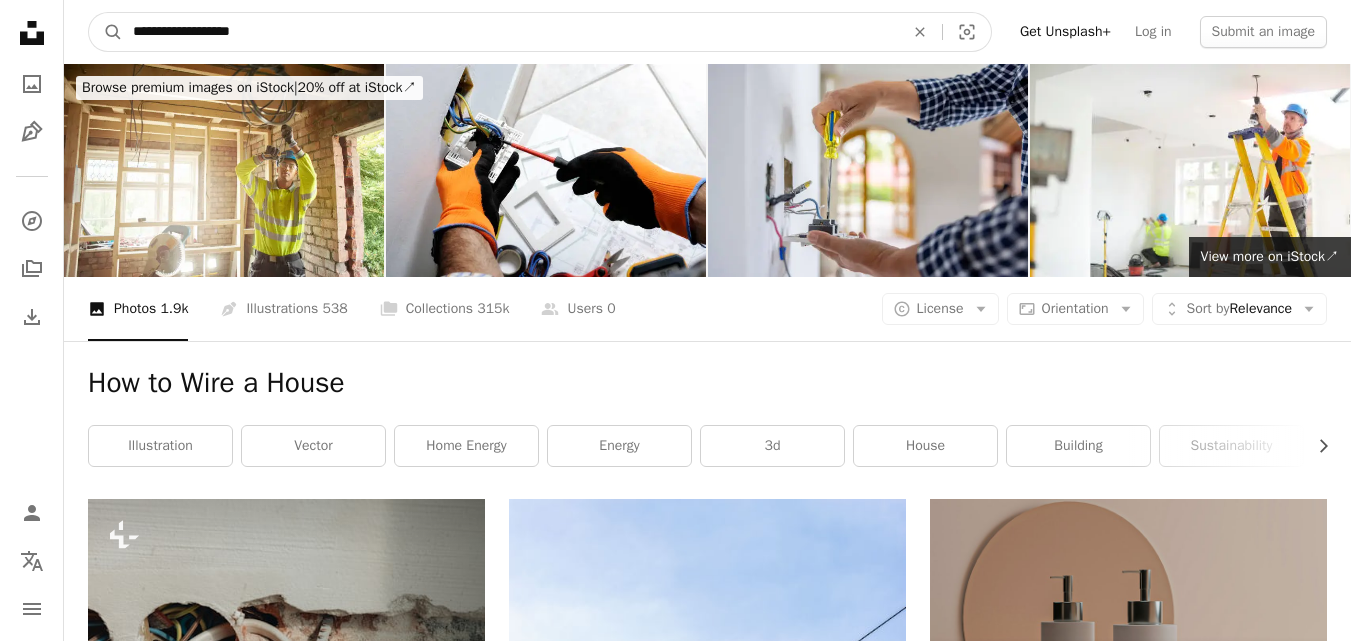 scroll, scrollTop: 741, scrollLeft: 0, axis: vertical 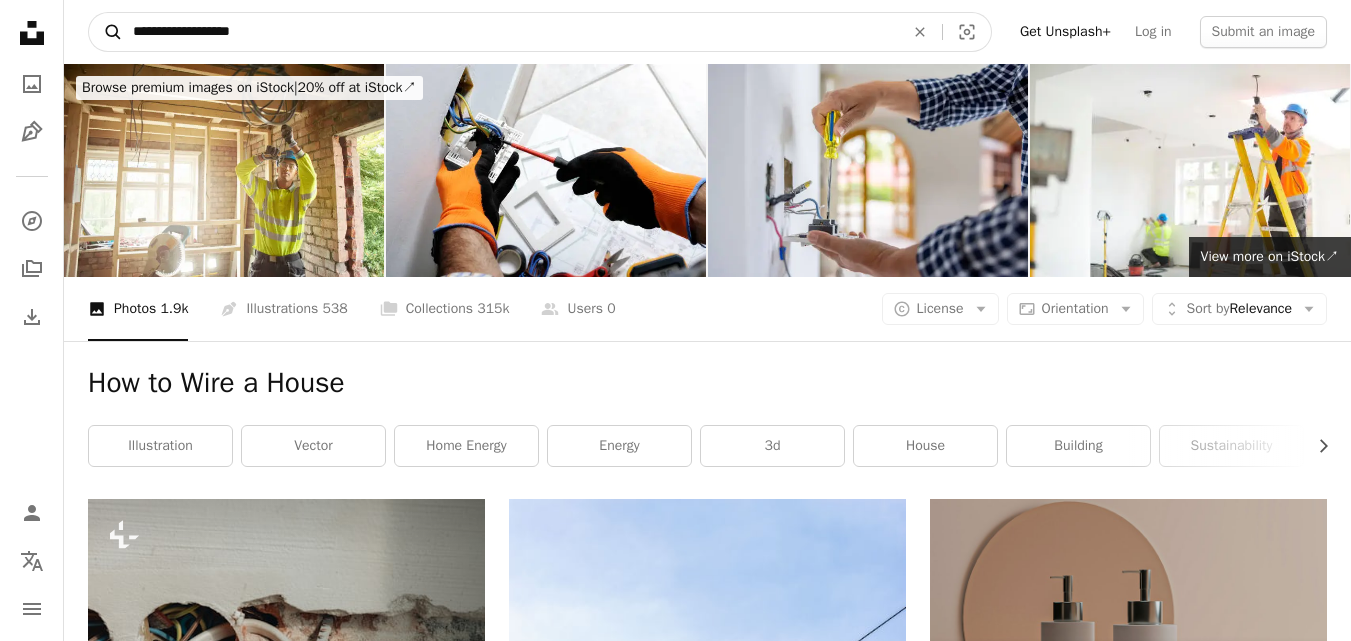 drag, startPoint x: 274, startPoint y: 24, endPoint x: 103, endPoint y: 37, distance: 171.49344 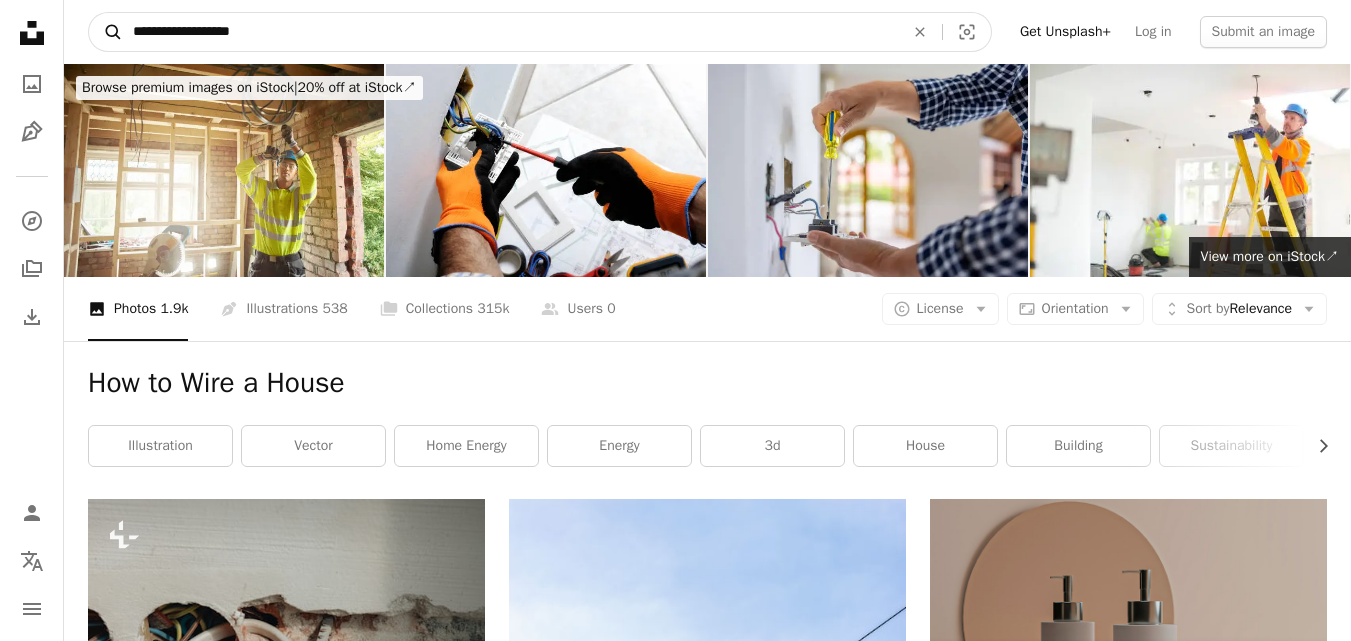 paste 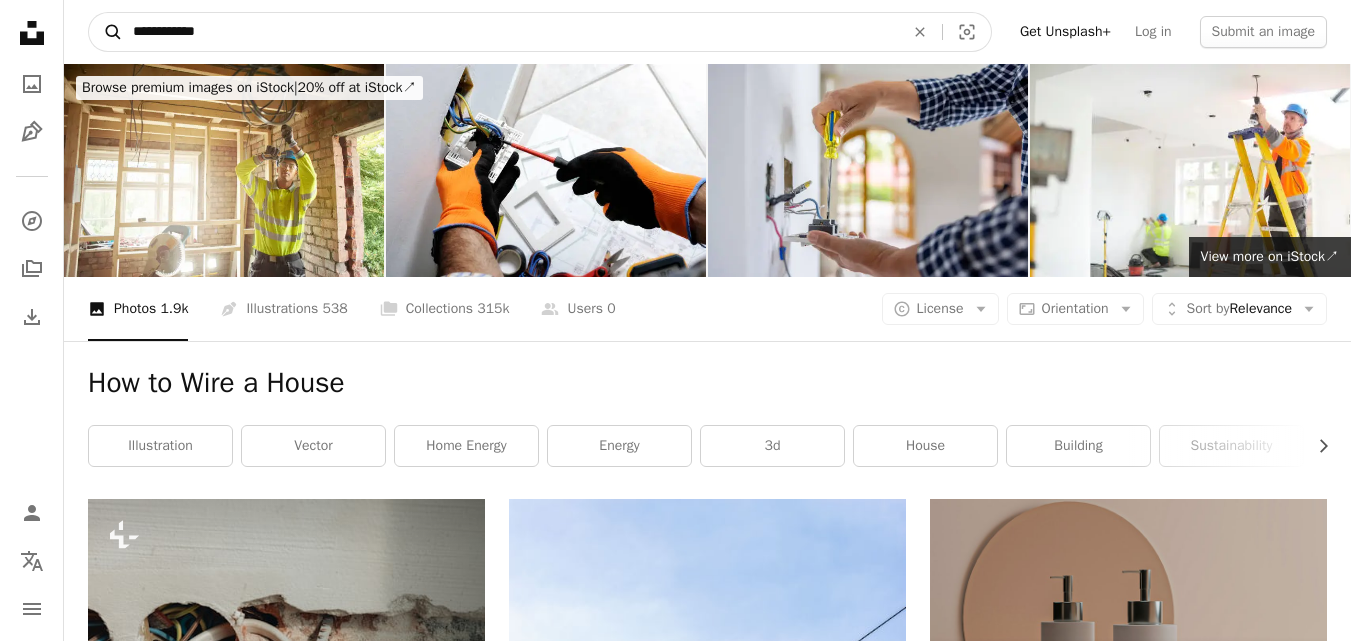 type on "**********" 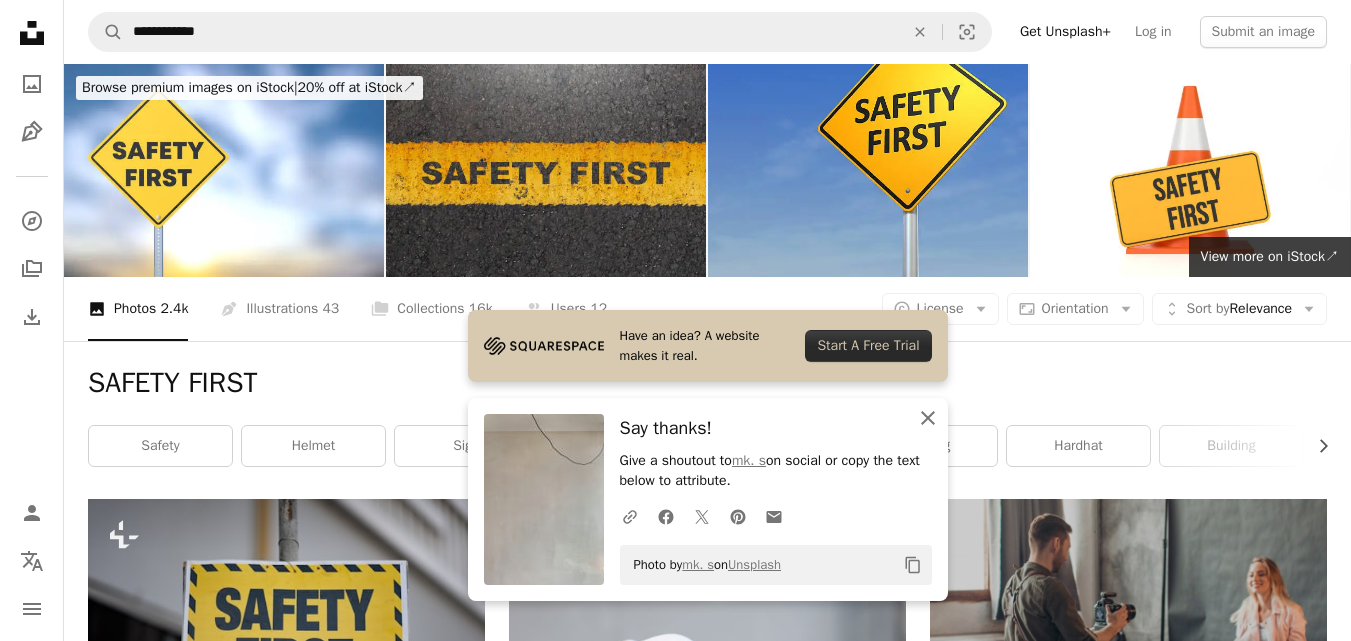 click 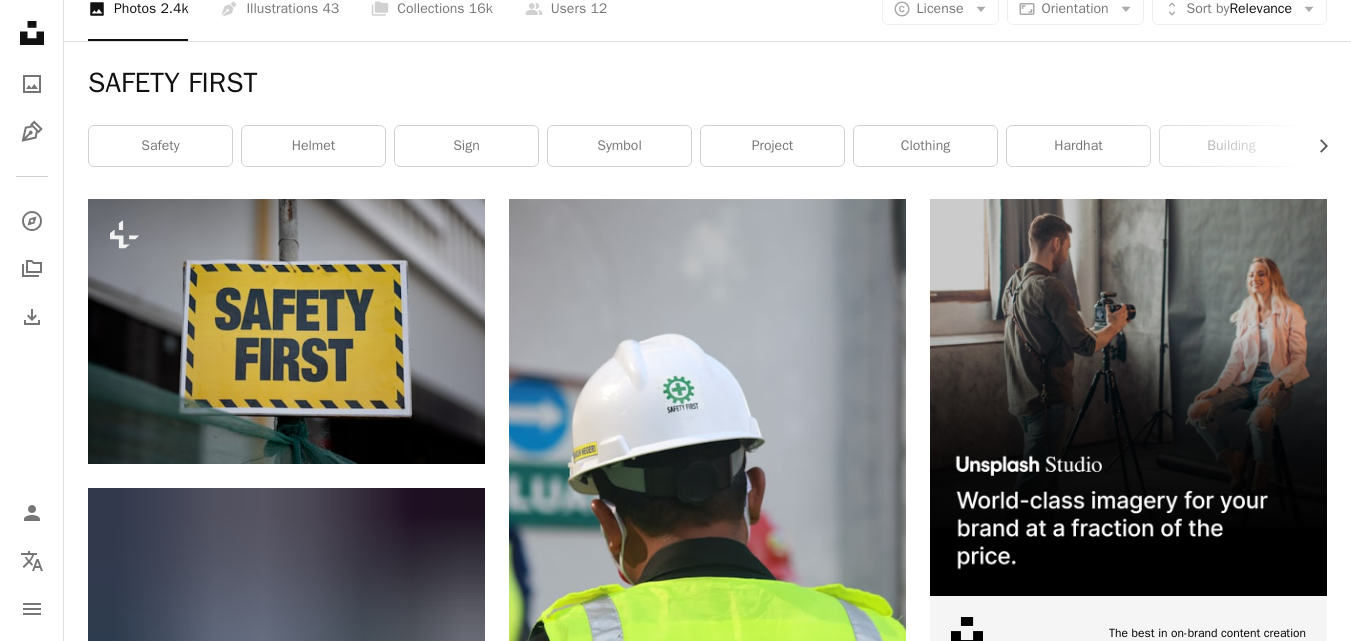 scroll, scrollTop: 323, scrollLeft: 0, axis: vertical 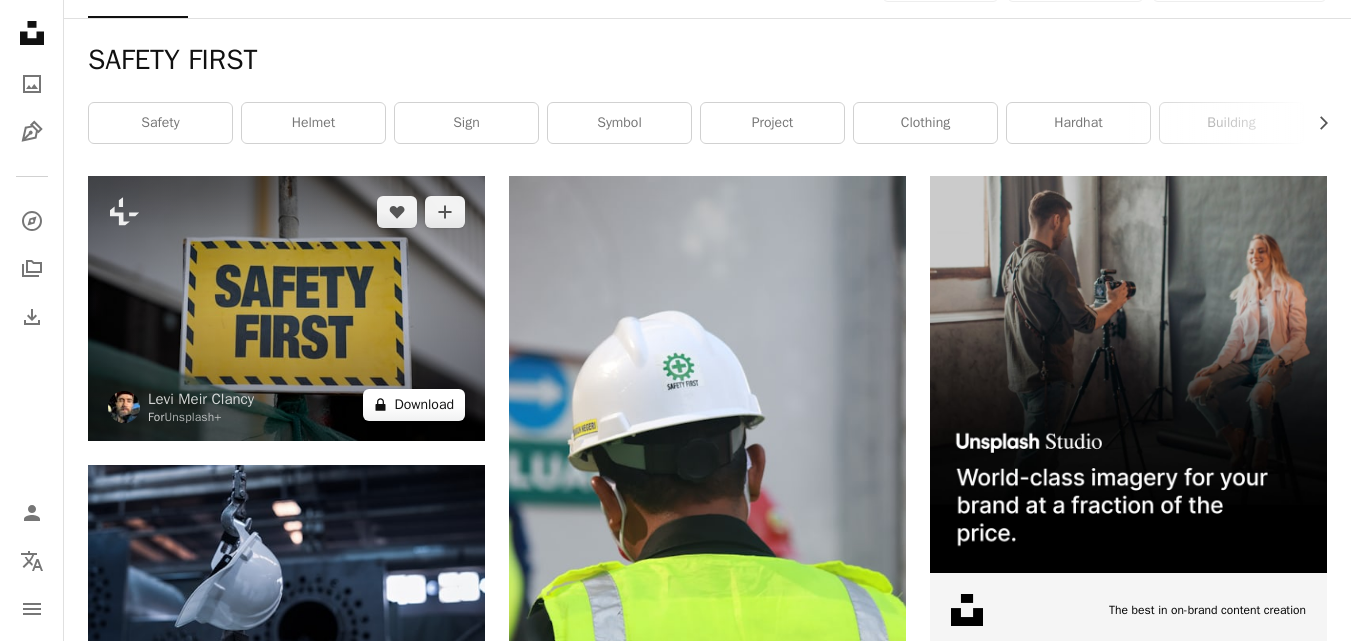 click on "A lock Download" at bounding box center [414, 405] 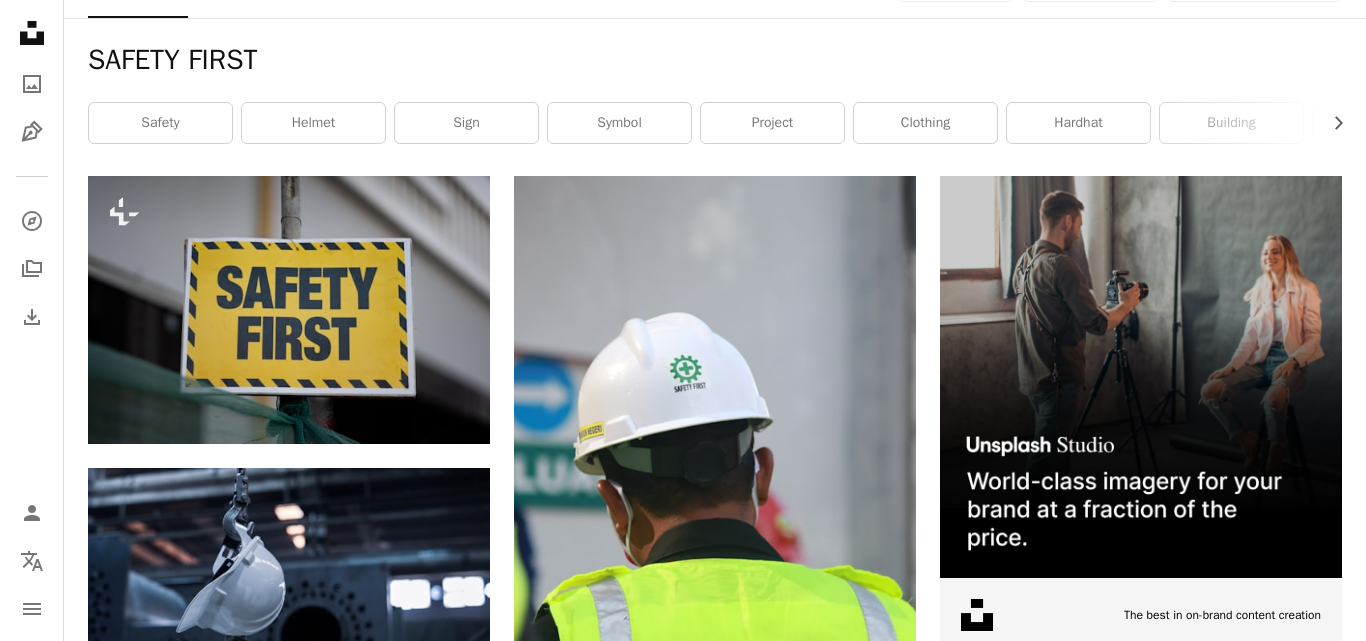 click on "An X shape" at bounding box center (20, 20) 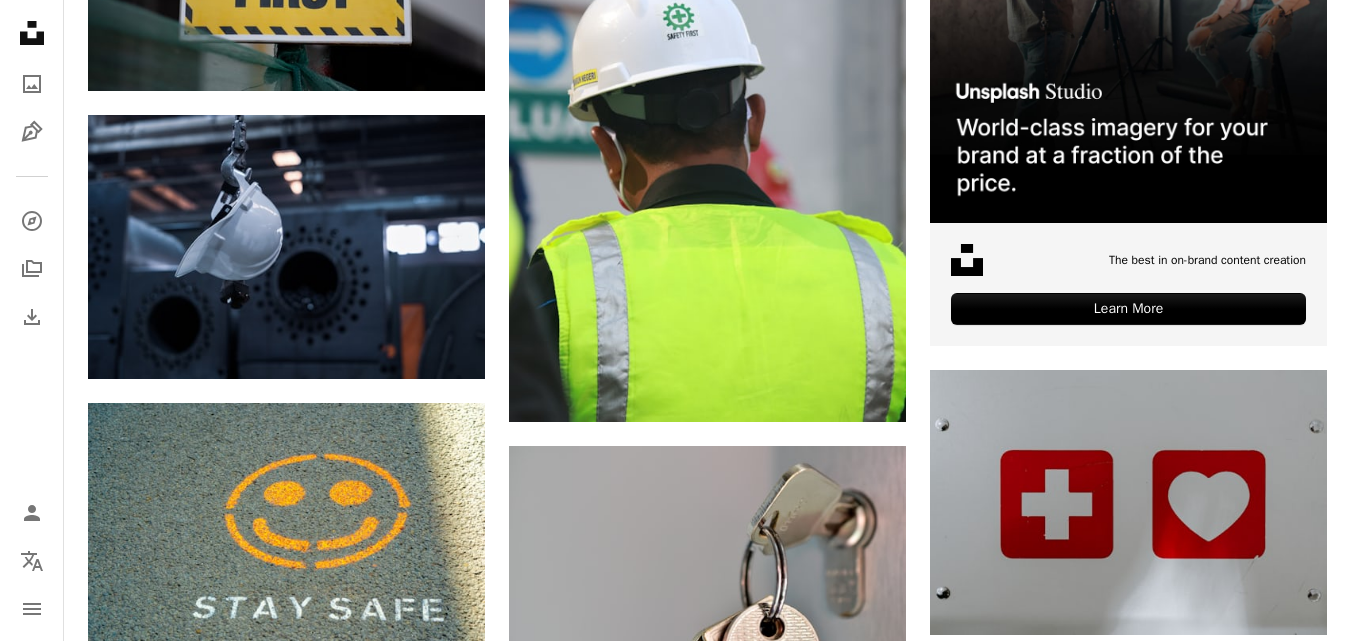 scroll, scrollTop: 683, scrollLeft: 0, axis: vertical 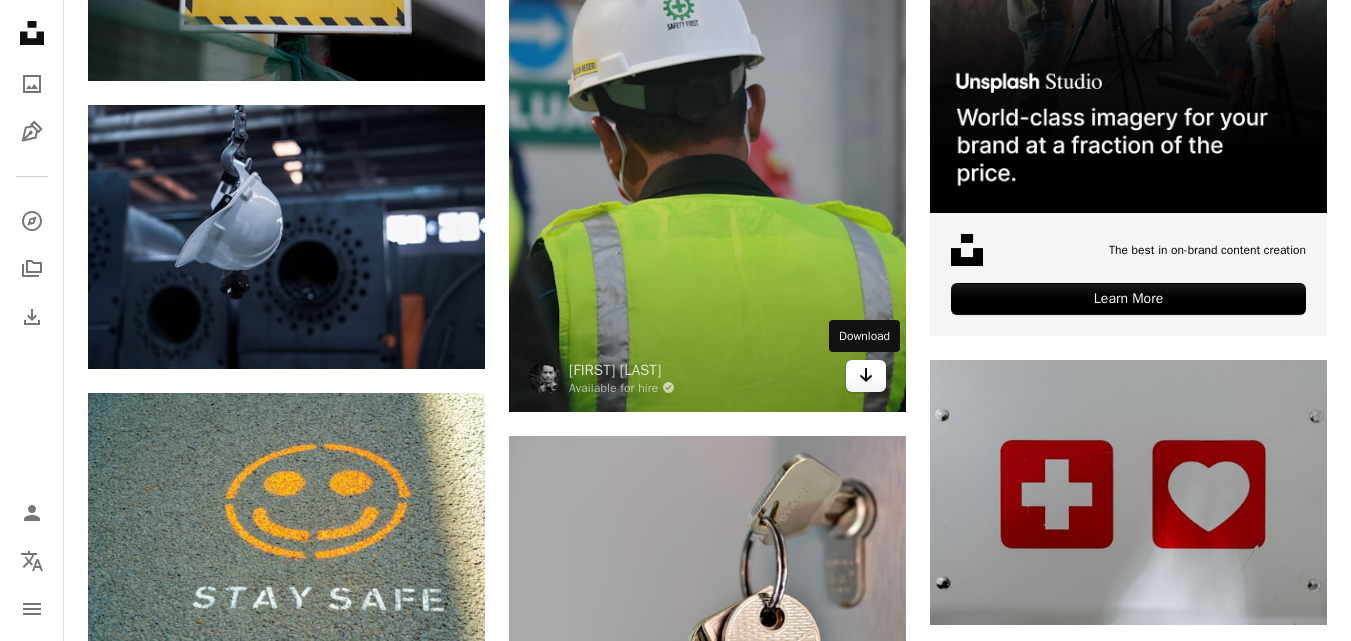 click on "Arrow pointing down" 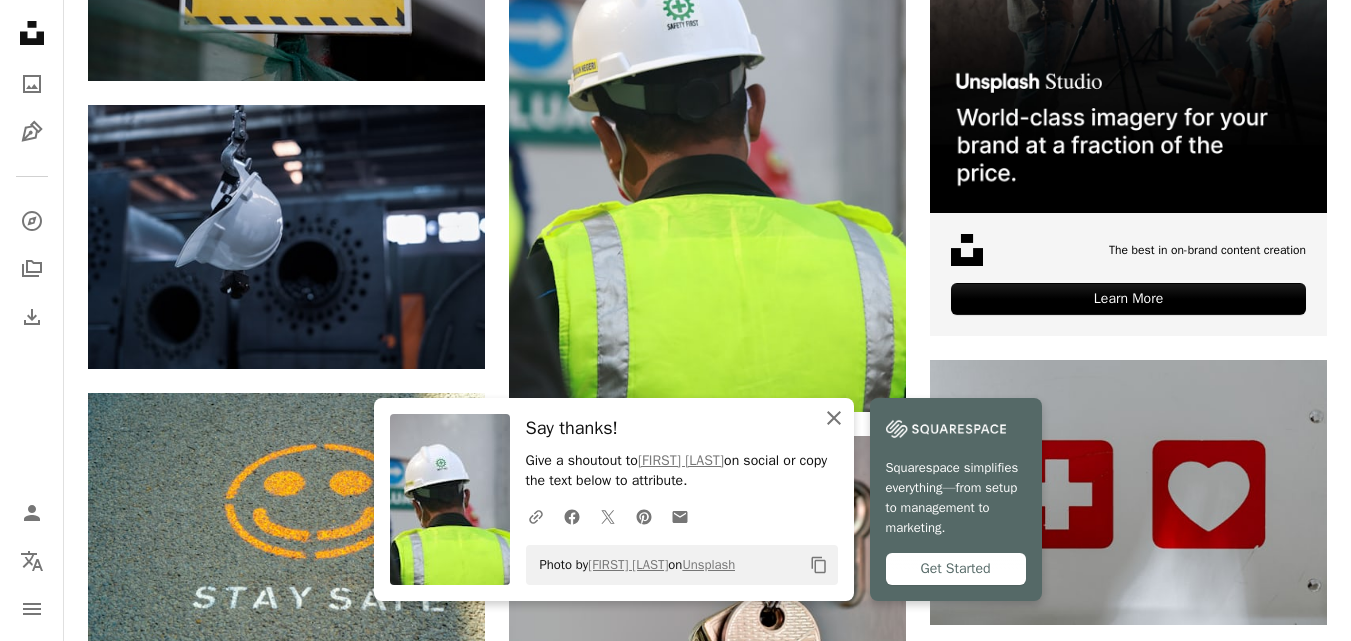 click on "An X shape" 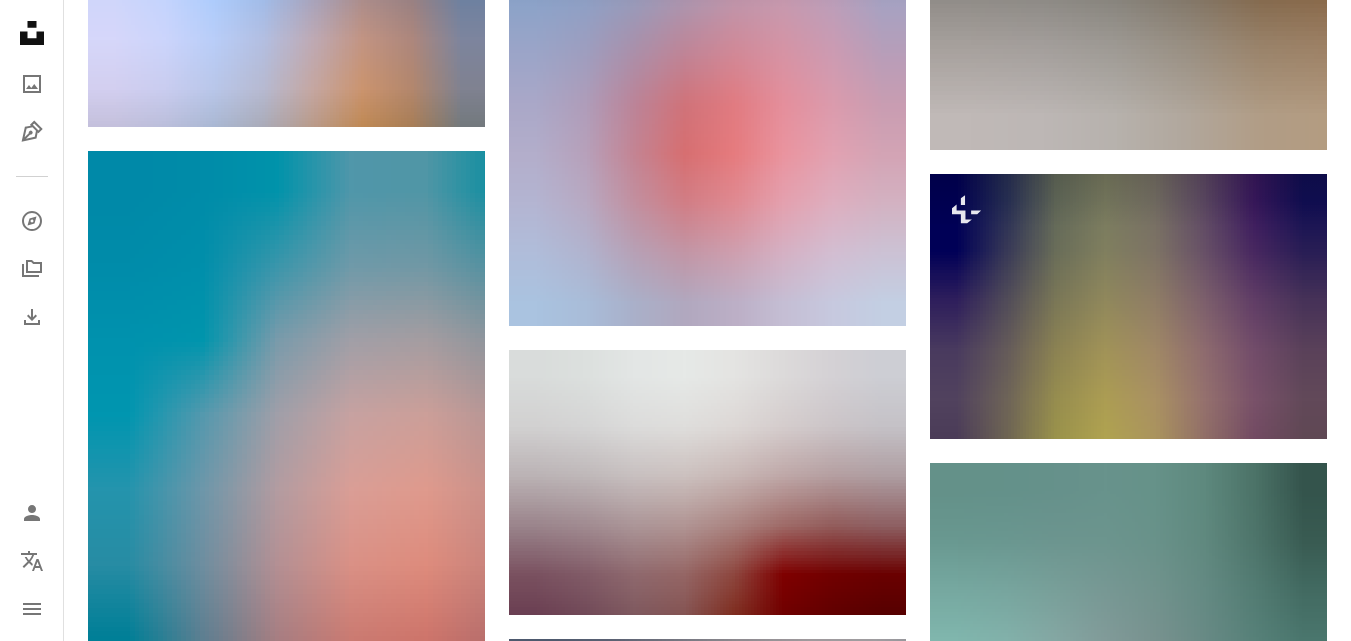 scroll, scrollTop: 1763, scrollLeft: 0, axis: vertical 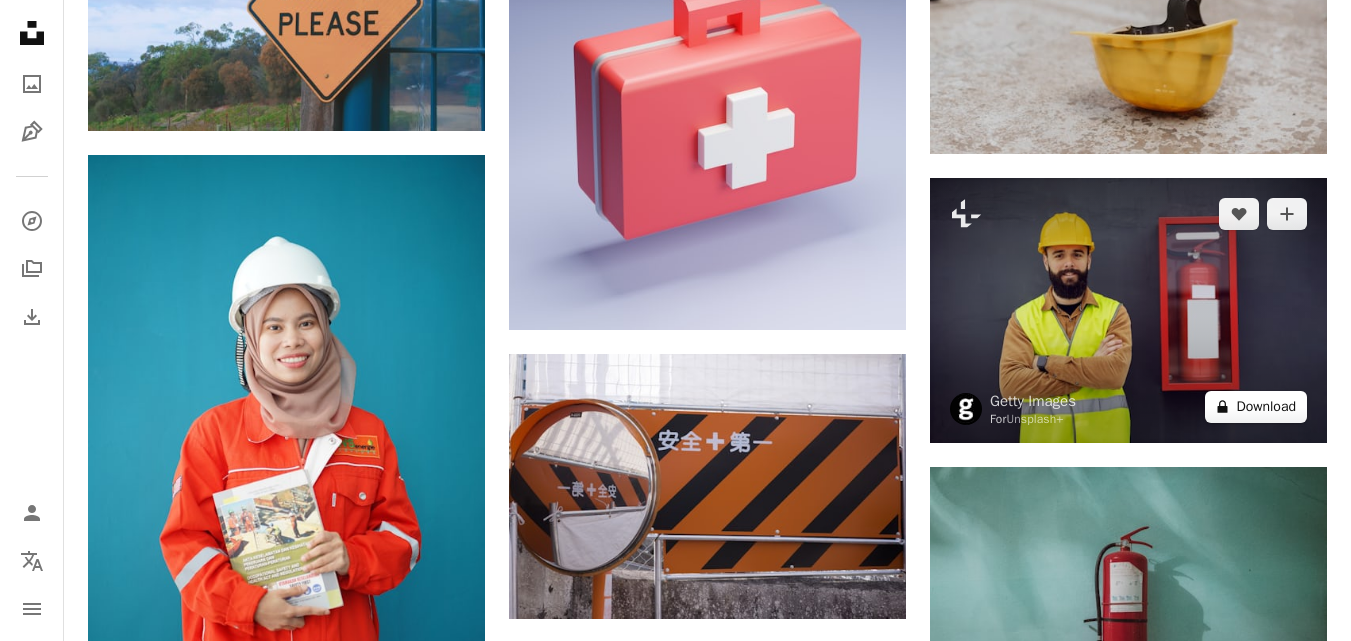 click on "A lock Download" at bounding box center [1256, 407] 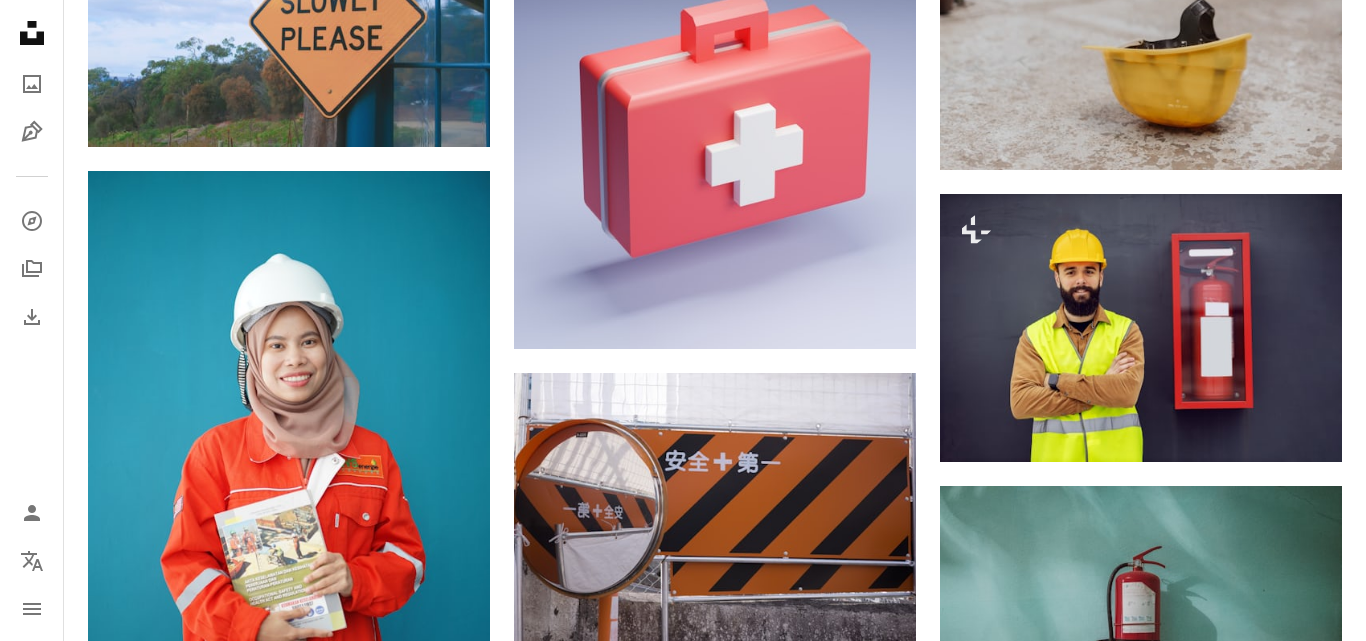 click on "An X shape" at bounding box center [20, 20] 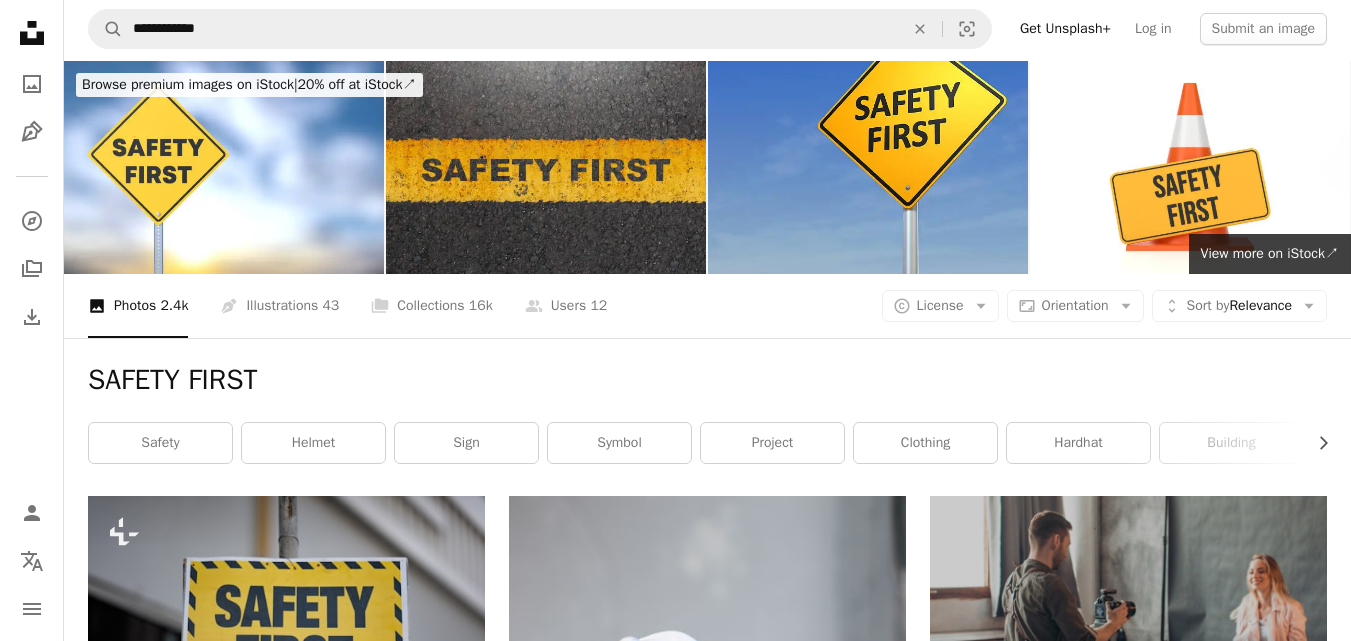 scroll, scrollTop: 0, scrollLeft: 0, axis: both 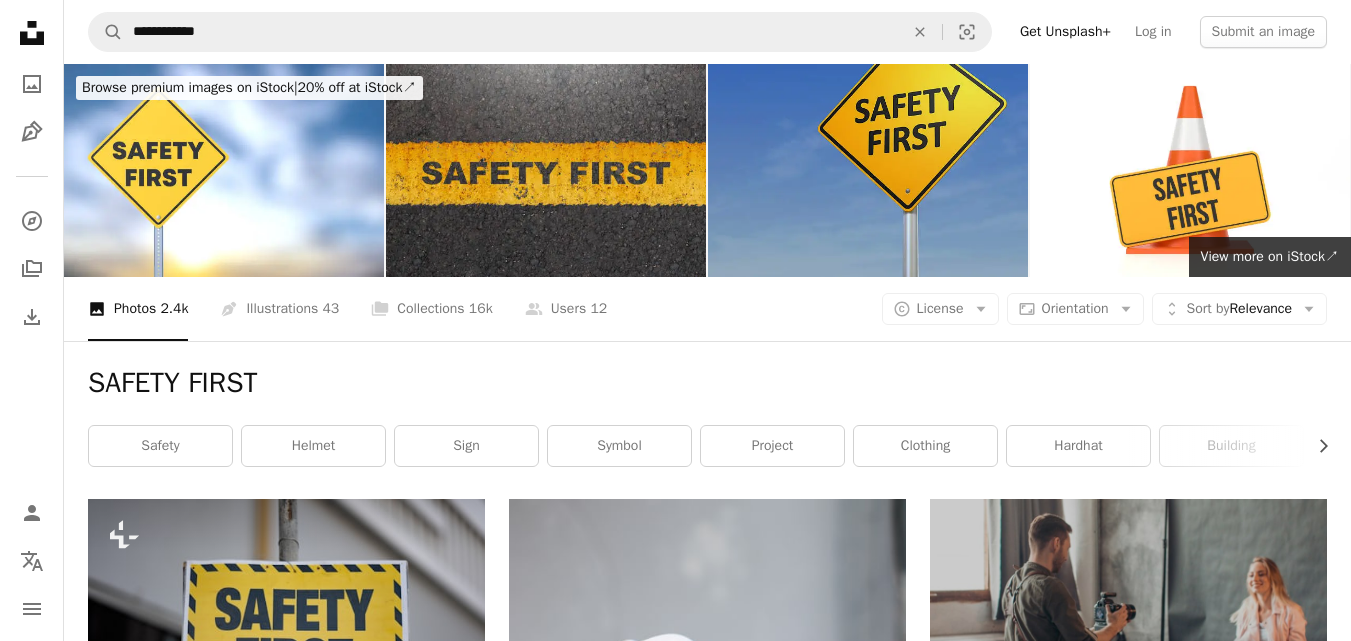 click at bounding box center (868, 170) 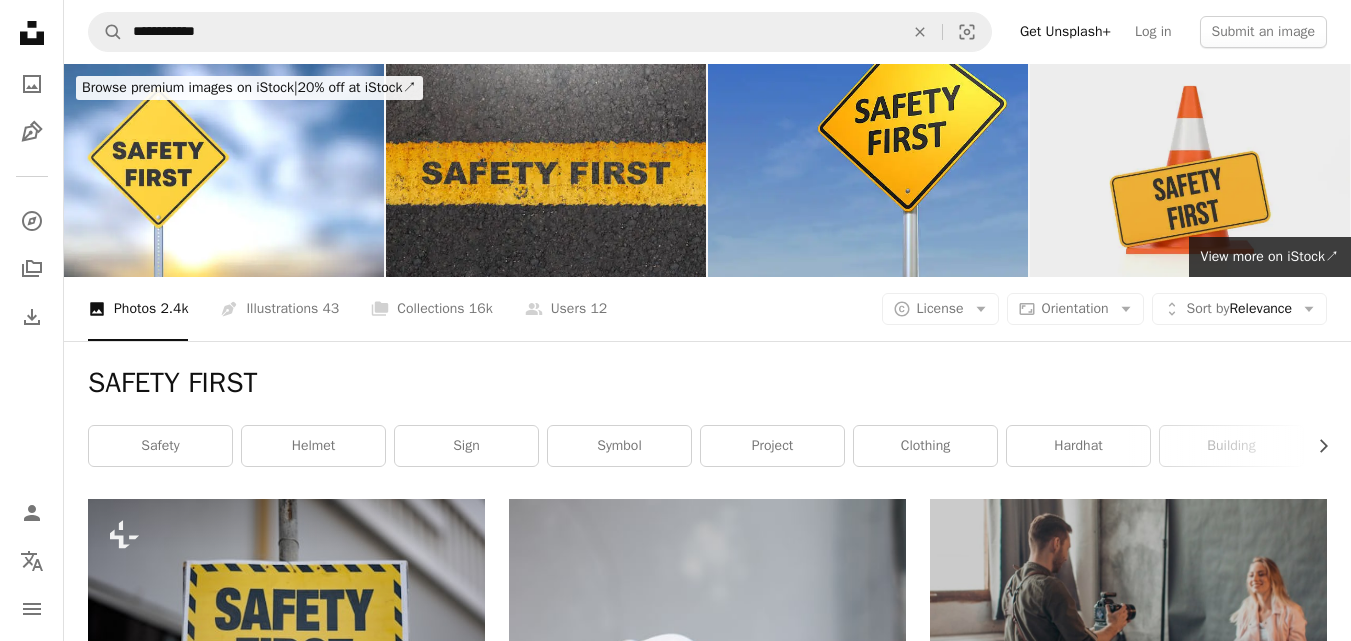 click at bounding box center (1190, 170) 